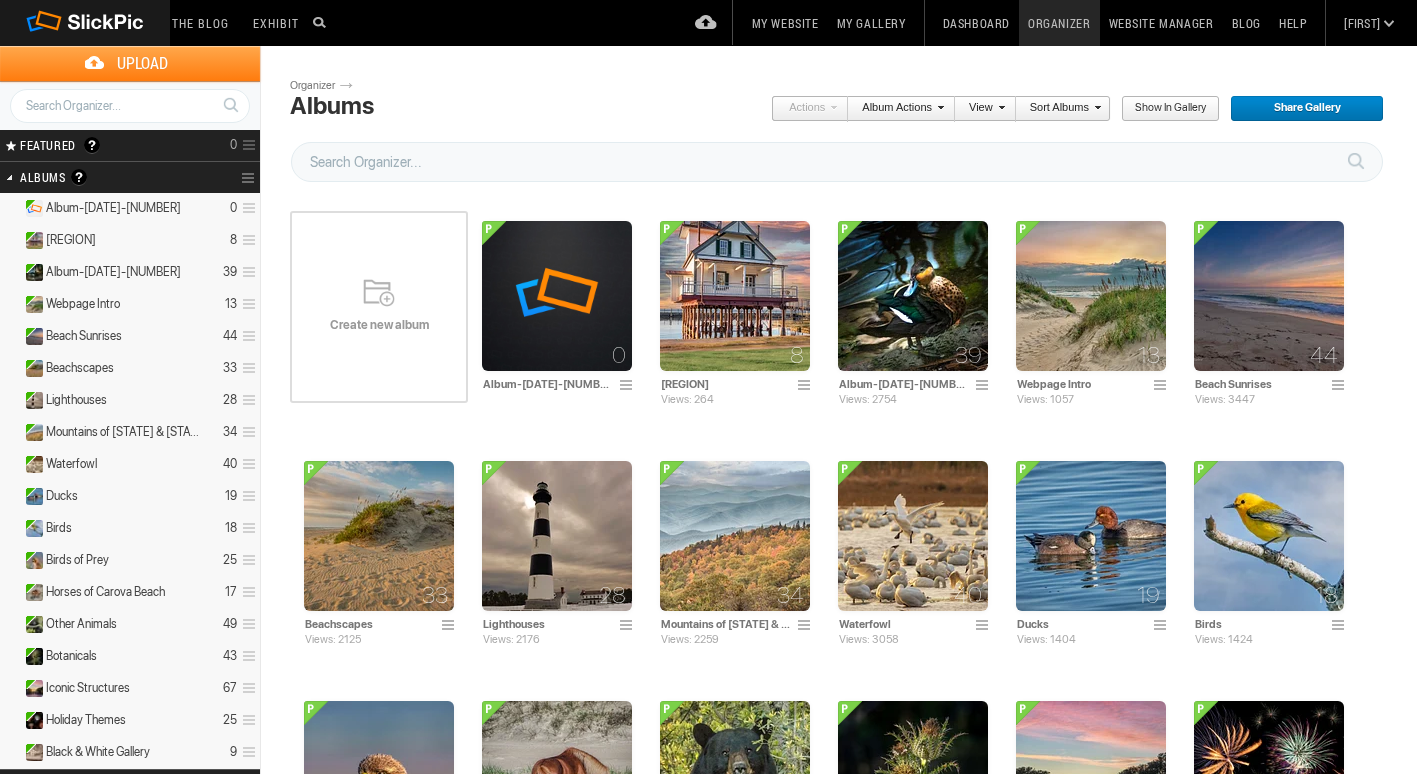 scroll, scrollTop: 0, scrollLeft: 0, axis: both 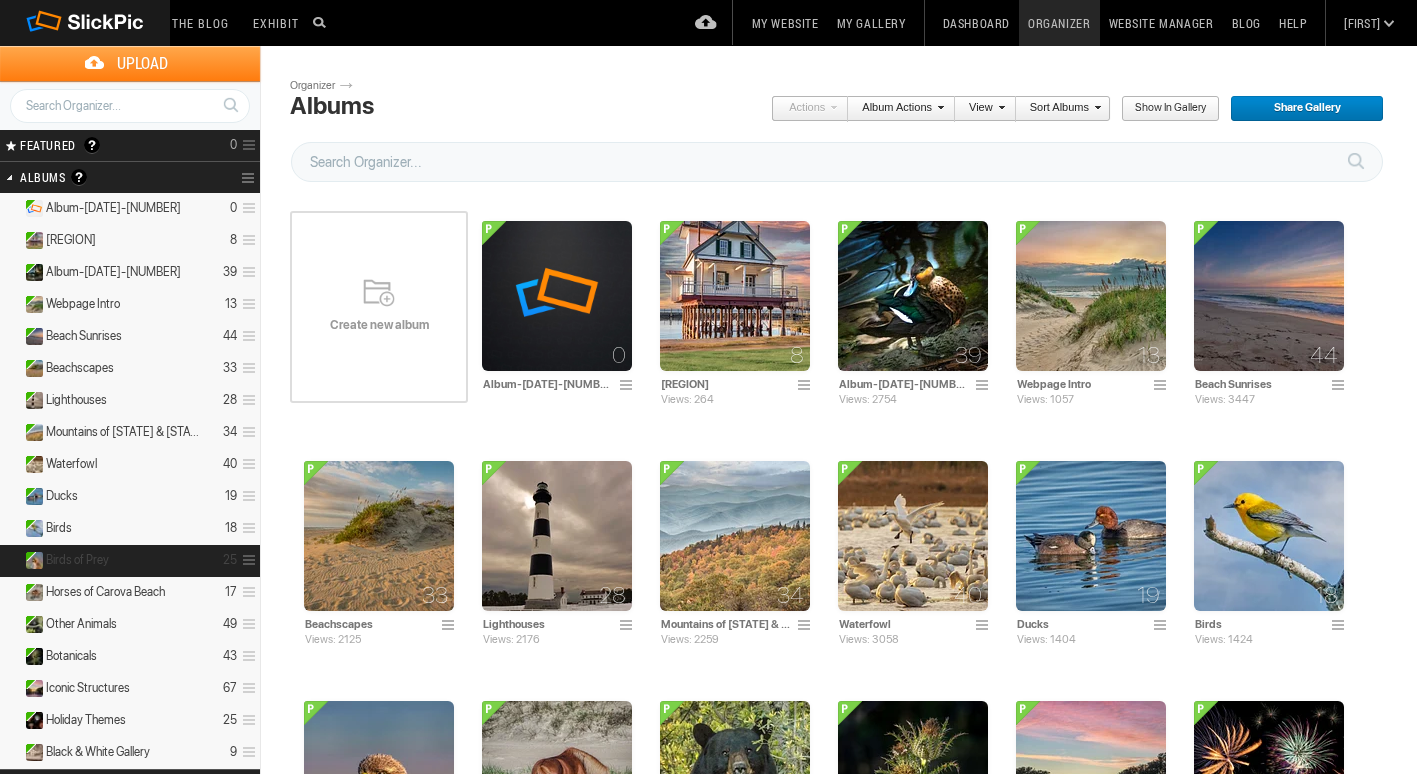 click on "Birds of Prey" at bounding box center [77, 560] 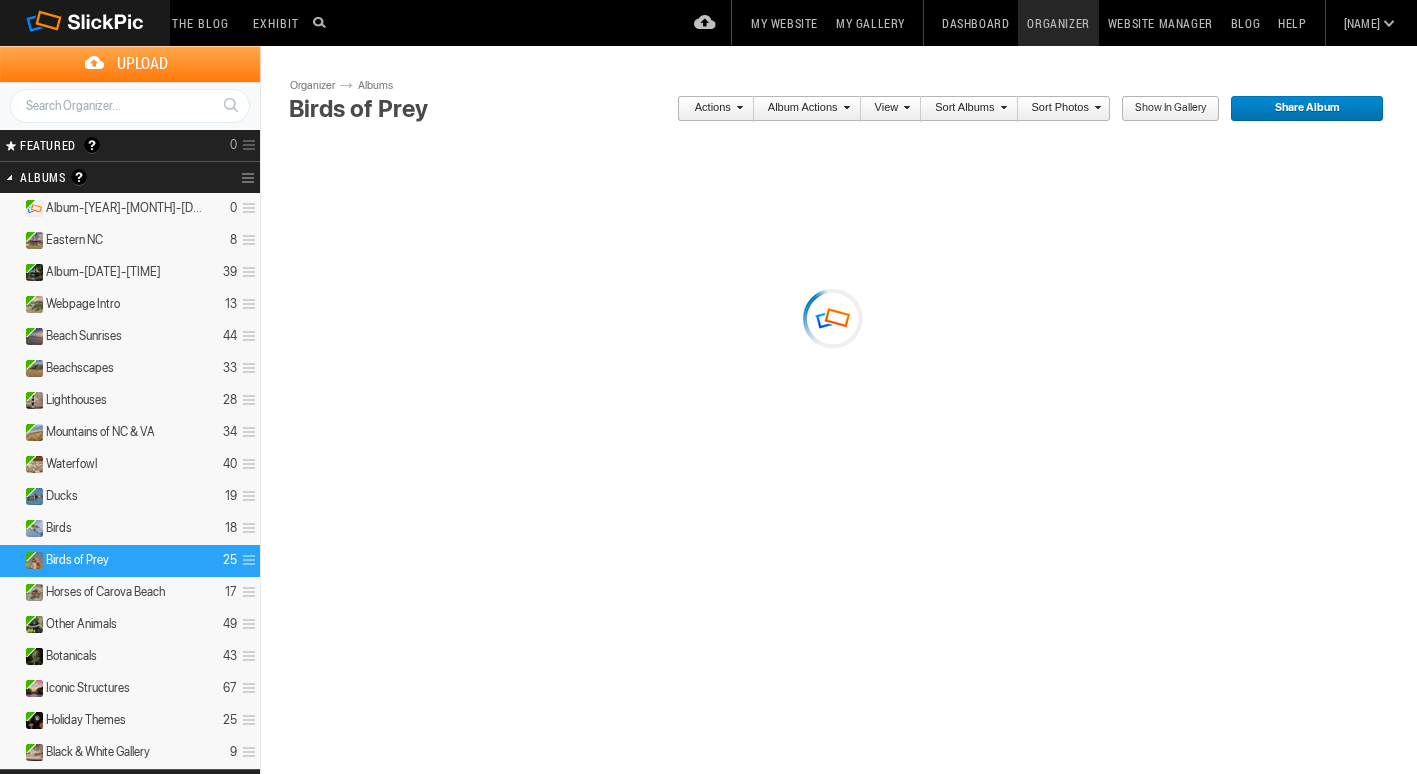 scroll, scrollTop: 0, scrollLeft: 0, axis: both 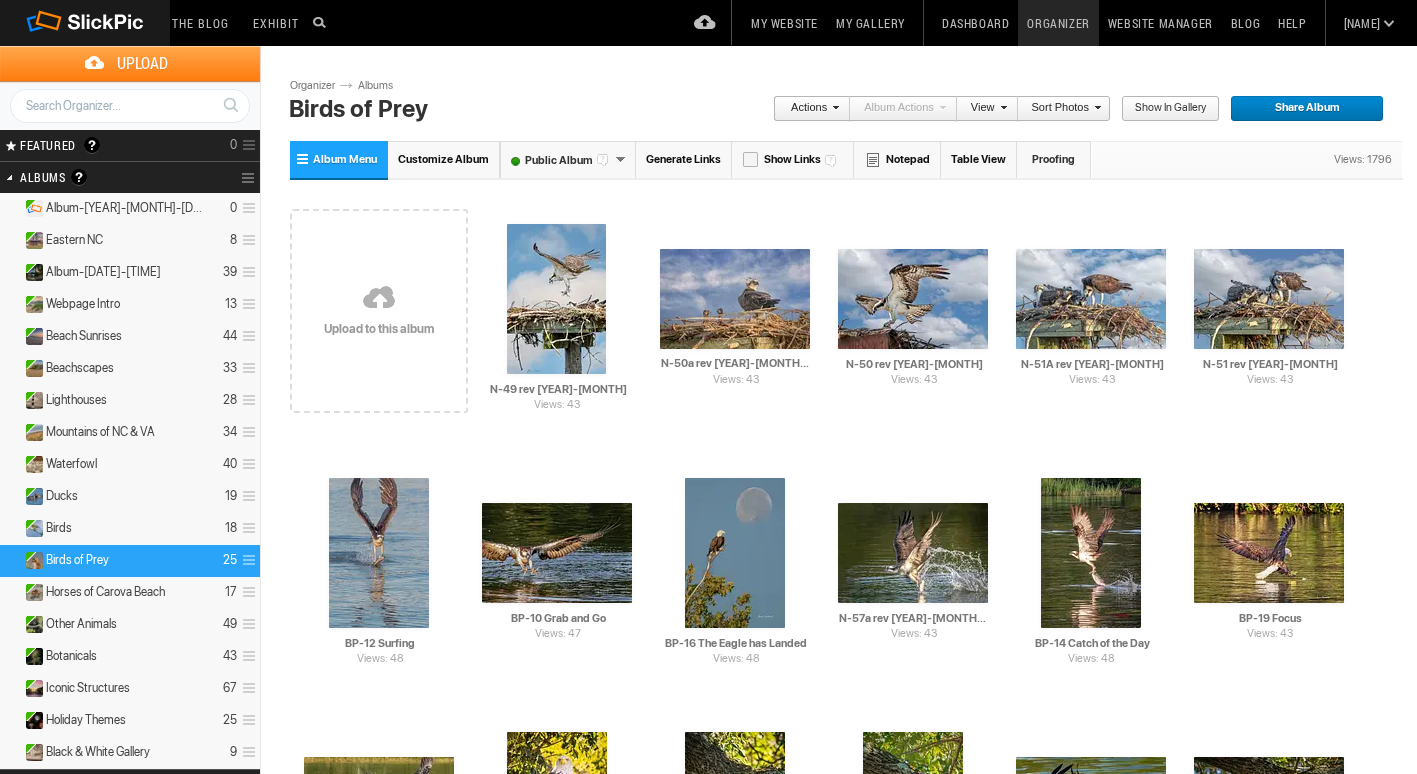 click at bounding box center [379, 299] 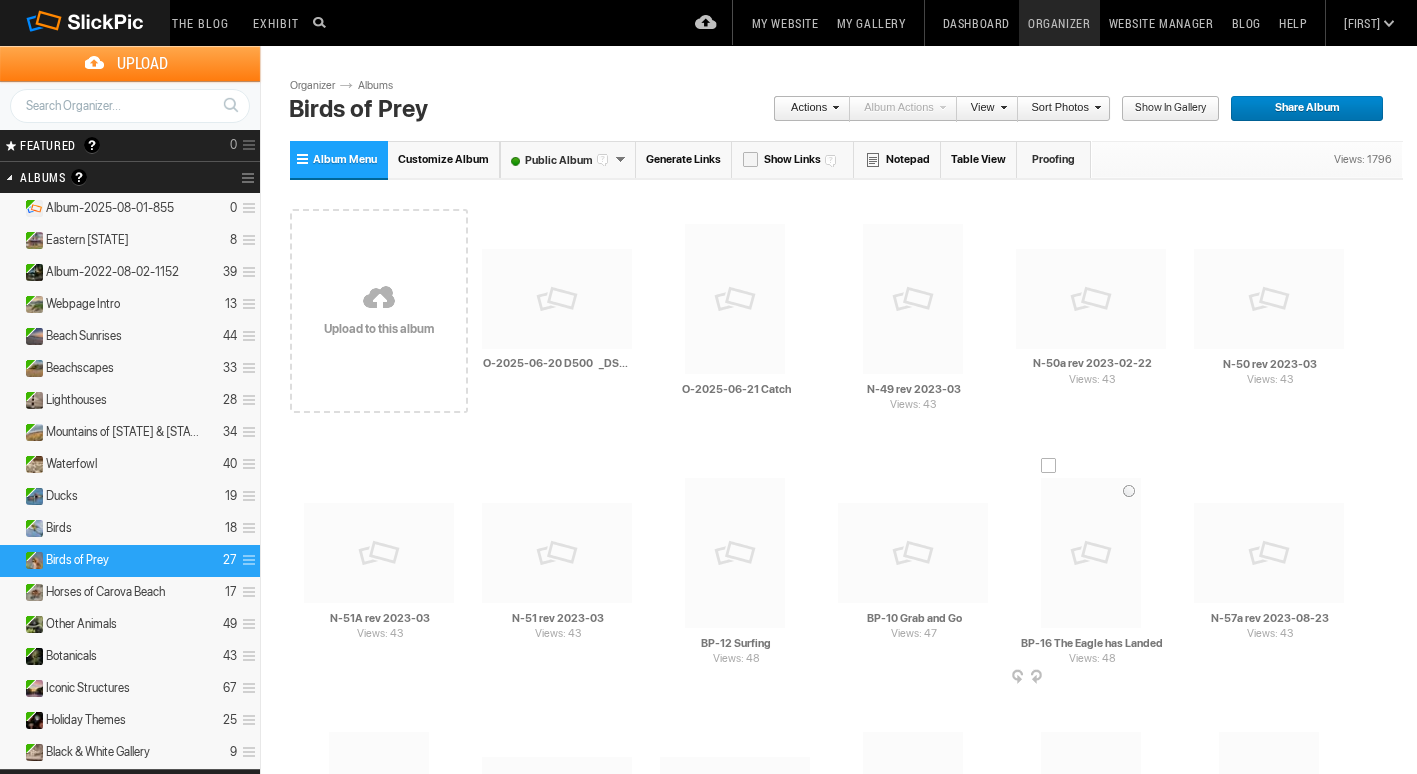 scroll, scrollTop: 0, scrollLeft: 0, axis: both 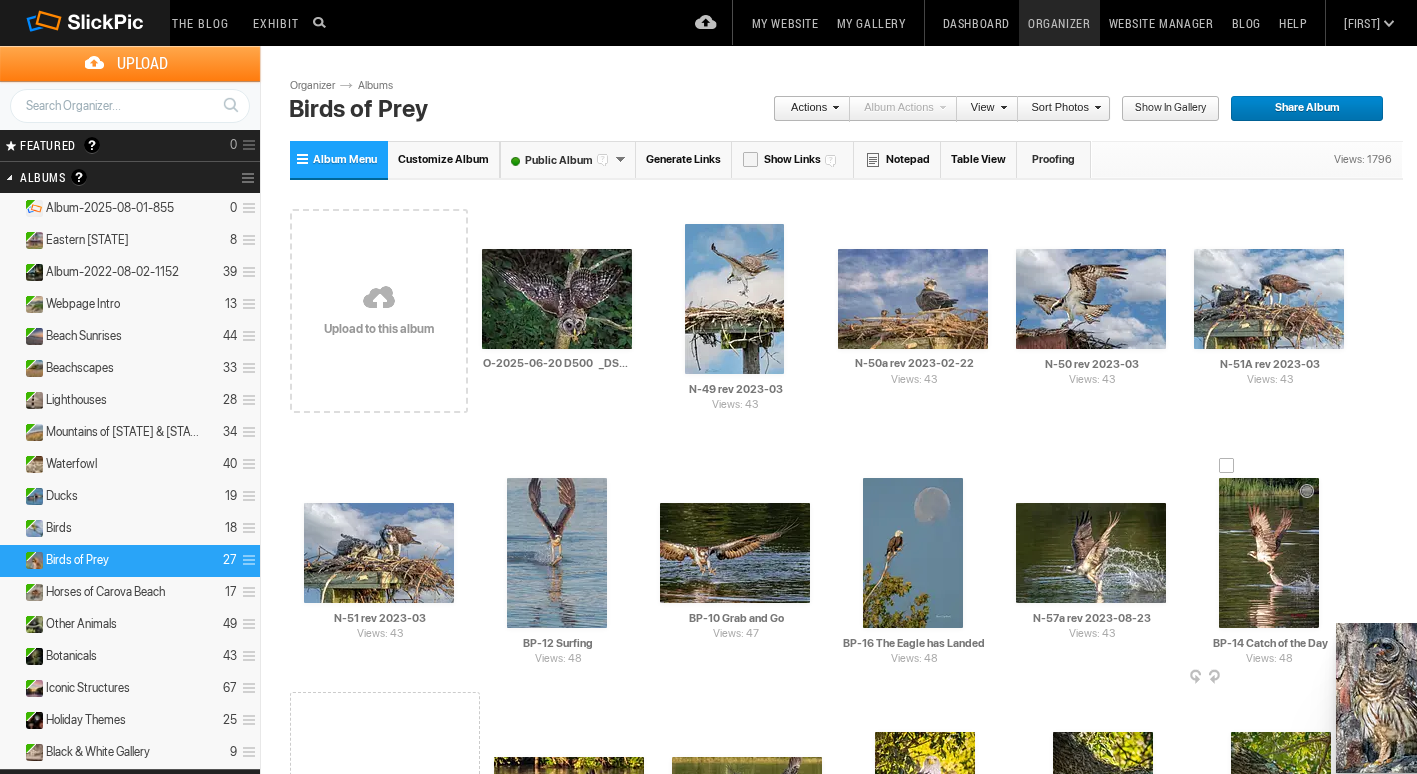 drag, startPoint x: 732, startPoint y: 308, endPoint x: 1334, endPoint y: 623, distance: 679.43286 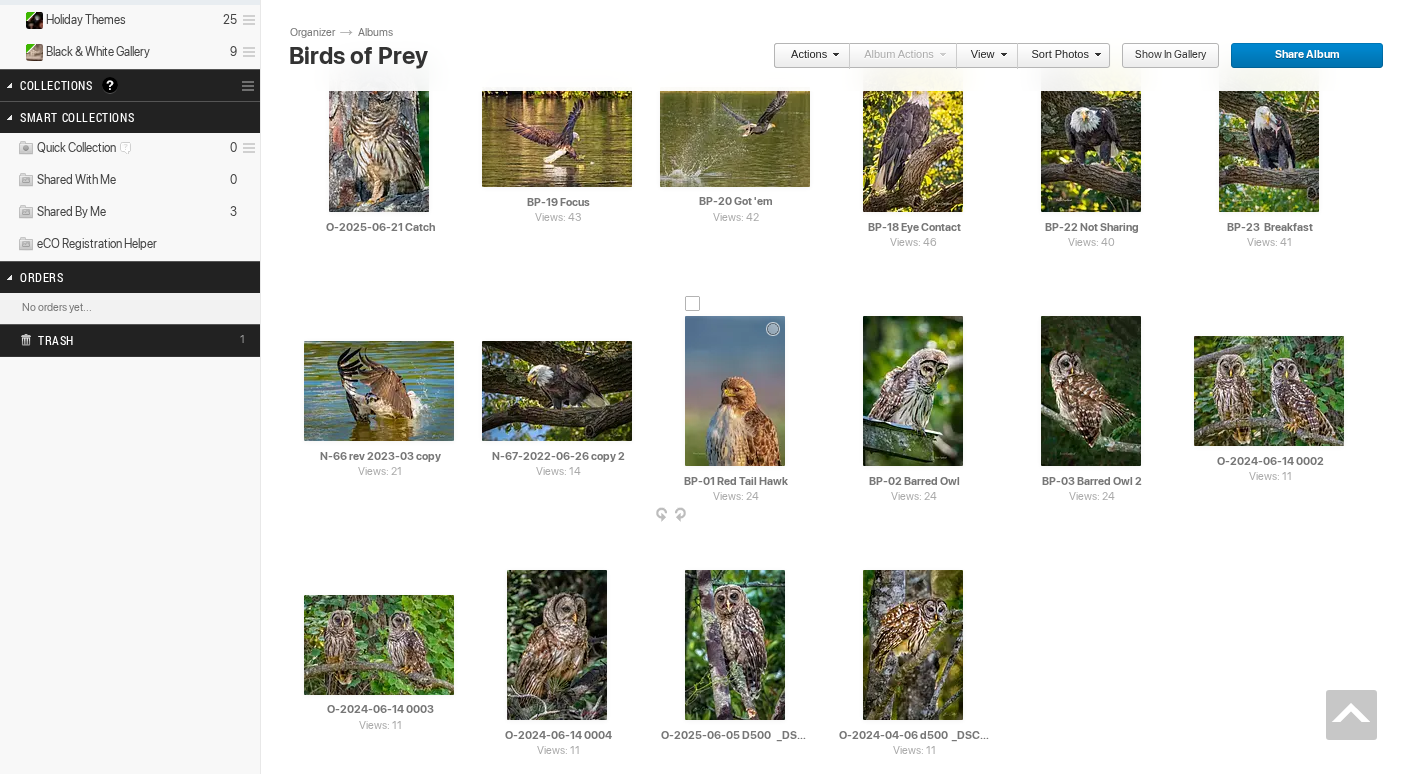 scroll, scrollTop: 700, scrollLeft: 0, axis: vertical 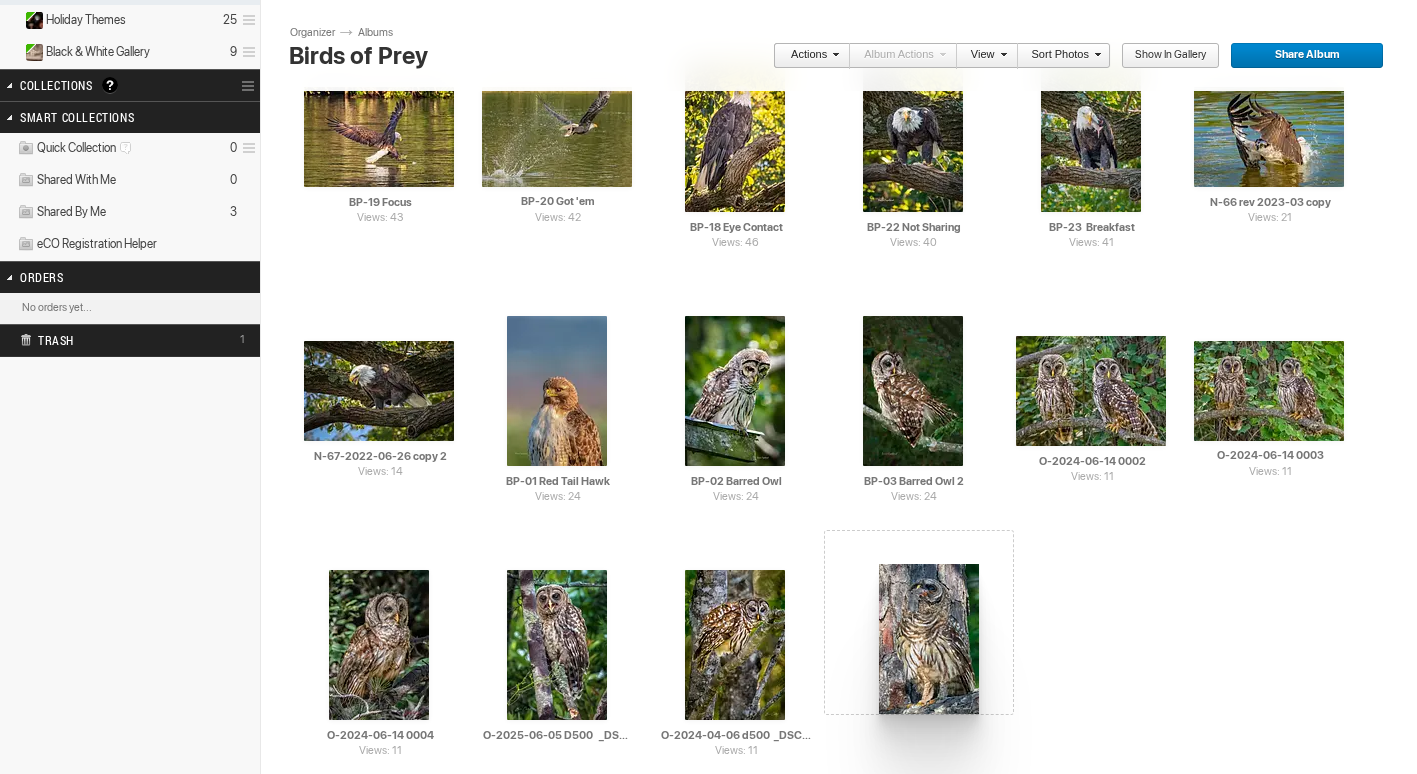 drag, startPoint x: 369, startPoint y: 149, endPoint x: 864, endPoint y: 567, distance: 647.8804 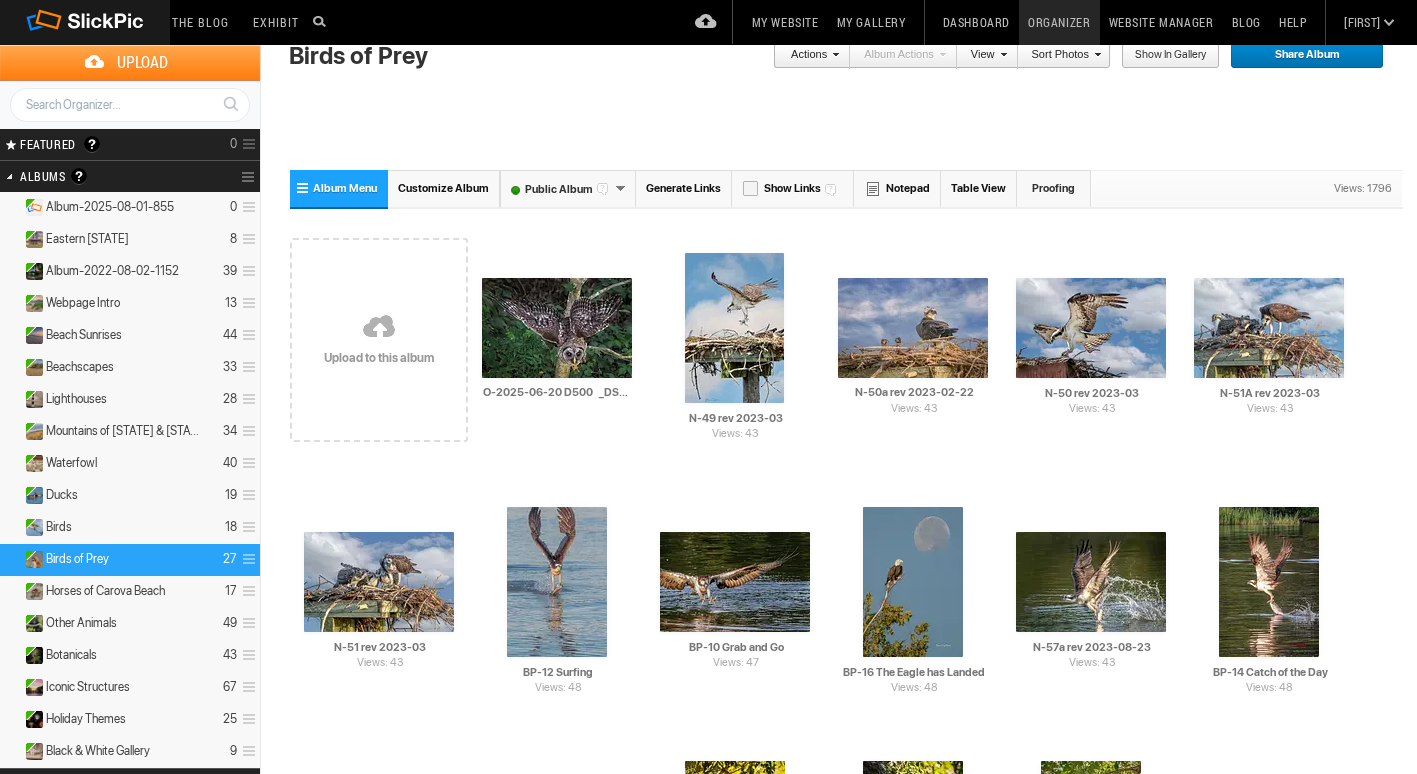 scroll, scrollTop: 0, scrollLeft: 0, axis: both 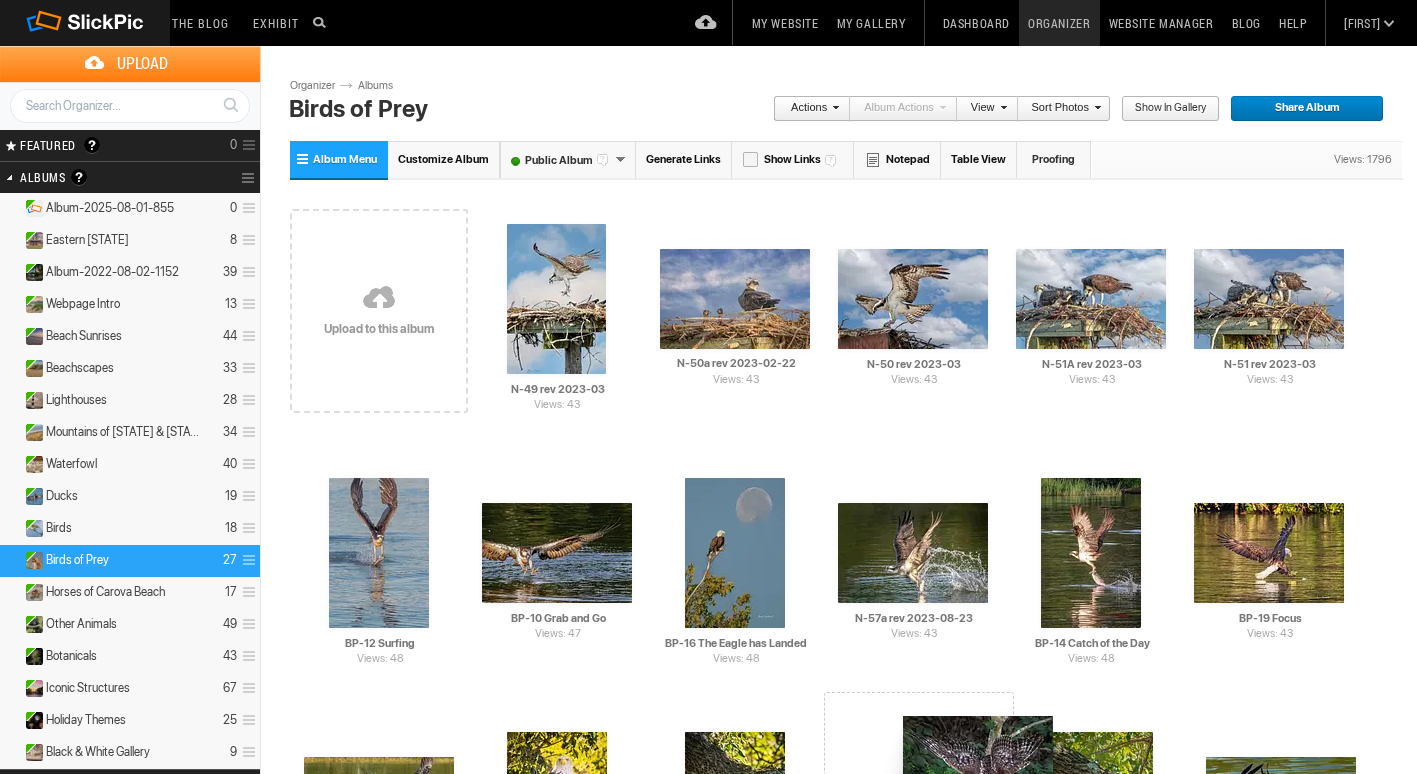 drag, startPoint x: 572, startPoint y: 304, endPoint x: 901, endPoint y: 716, distance: 527.2428 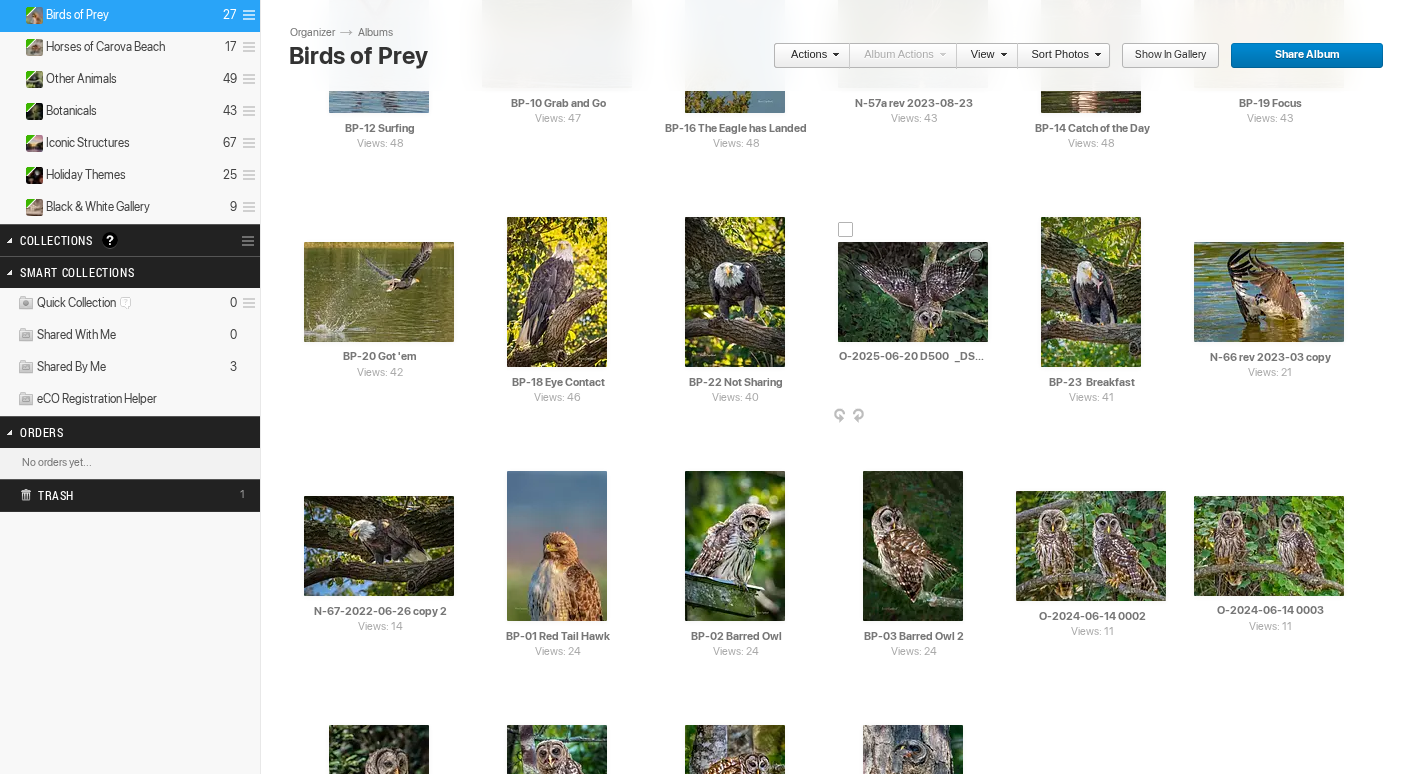scroll, scrollTop: 600, scrollLeft: 0, axis: vertical 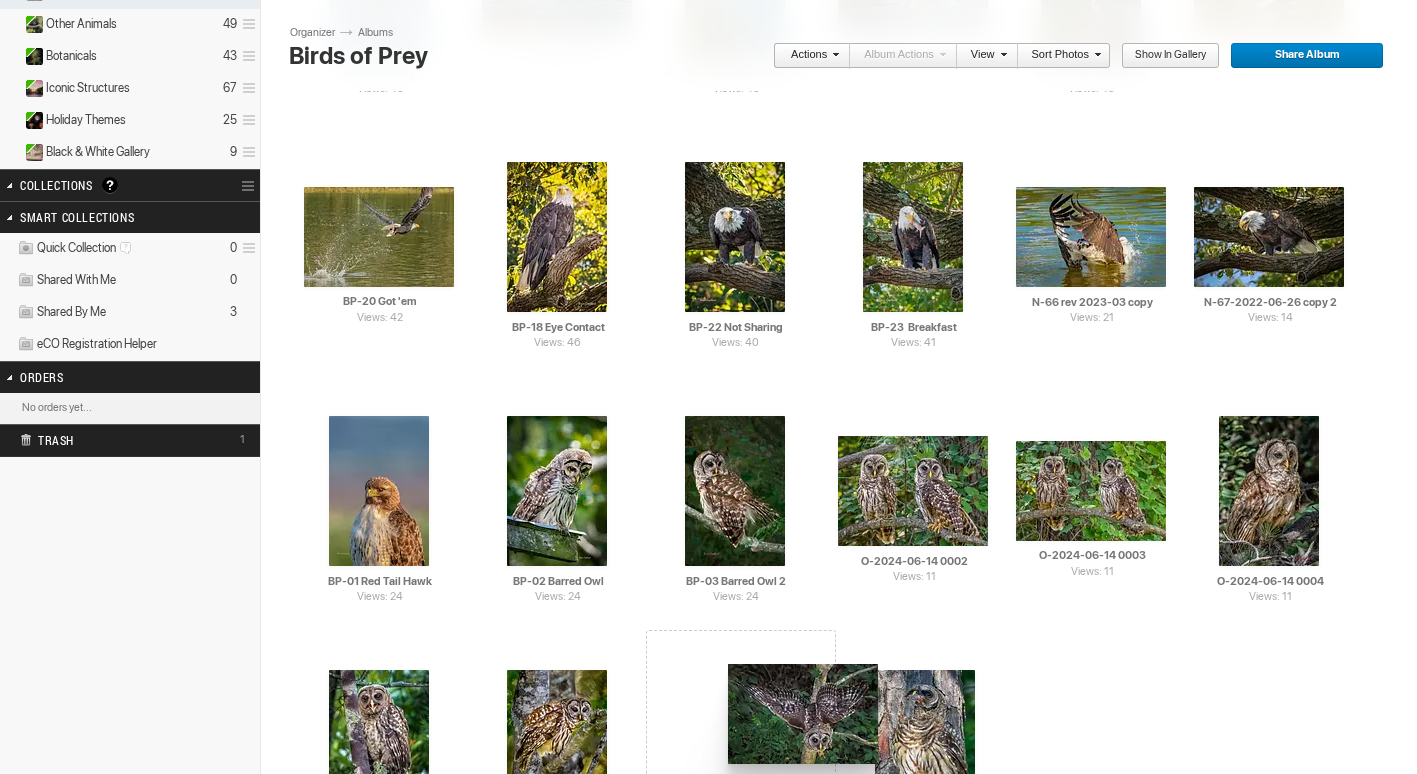 drag, startPoint x: 940, startPoint y: 223, endPoint x: 724, endPoint y: 664, distance: 491.05704 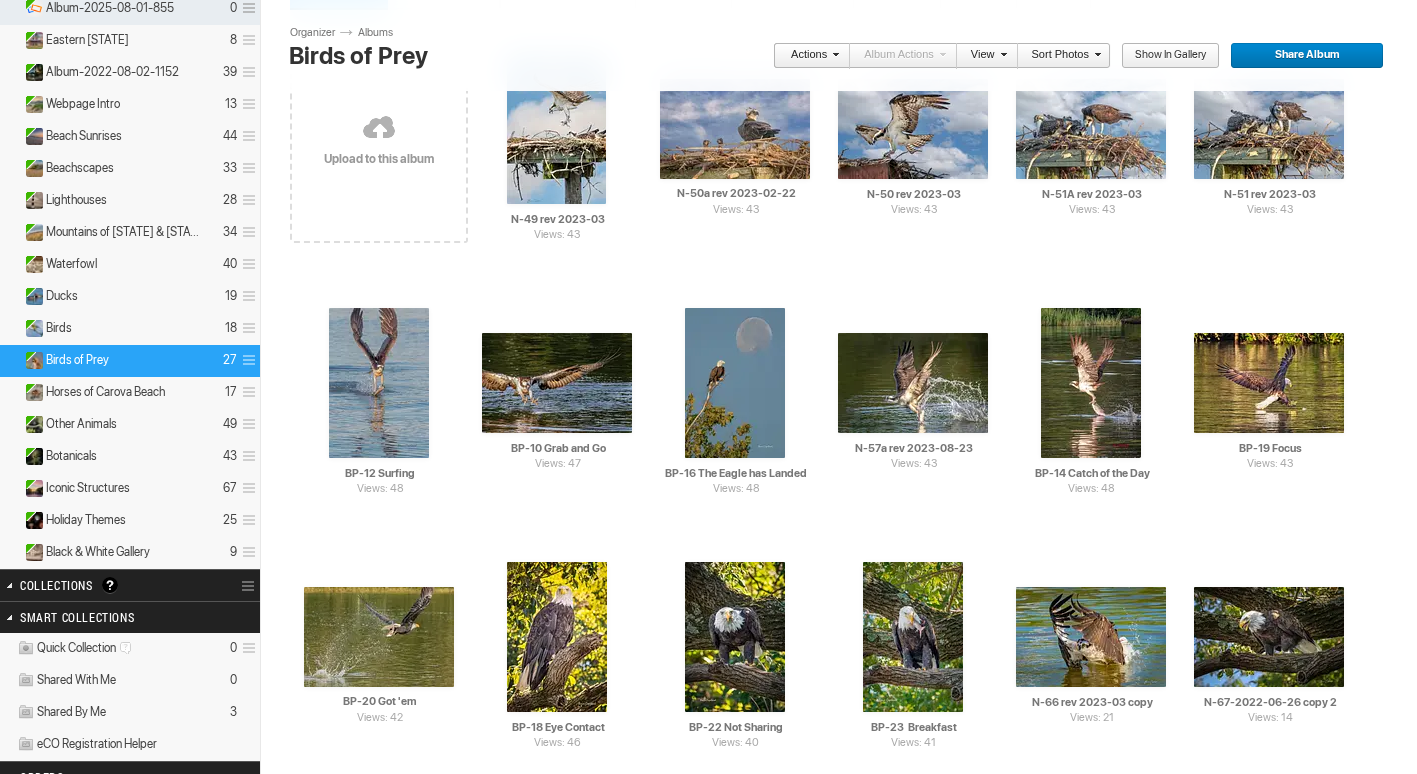 scroll, scrollTop: 0, scrollLeft: 0, axis: both 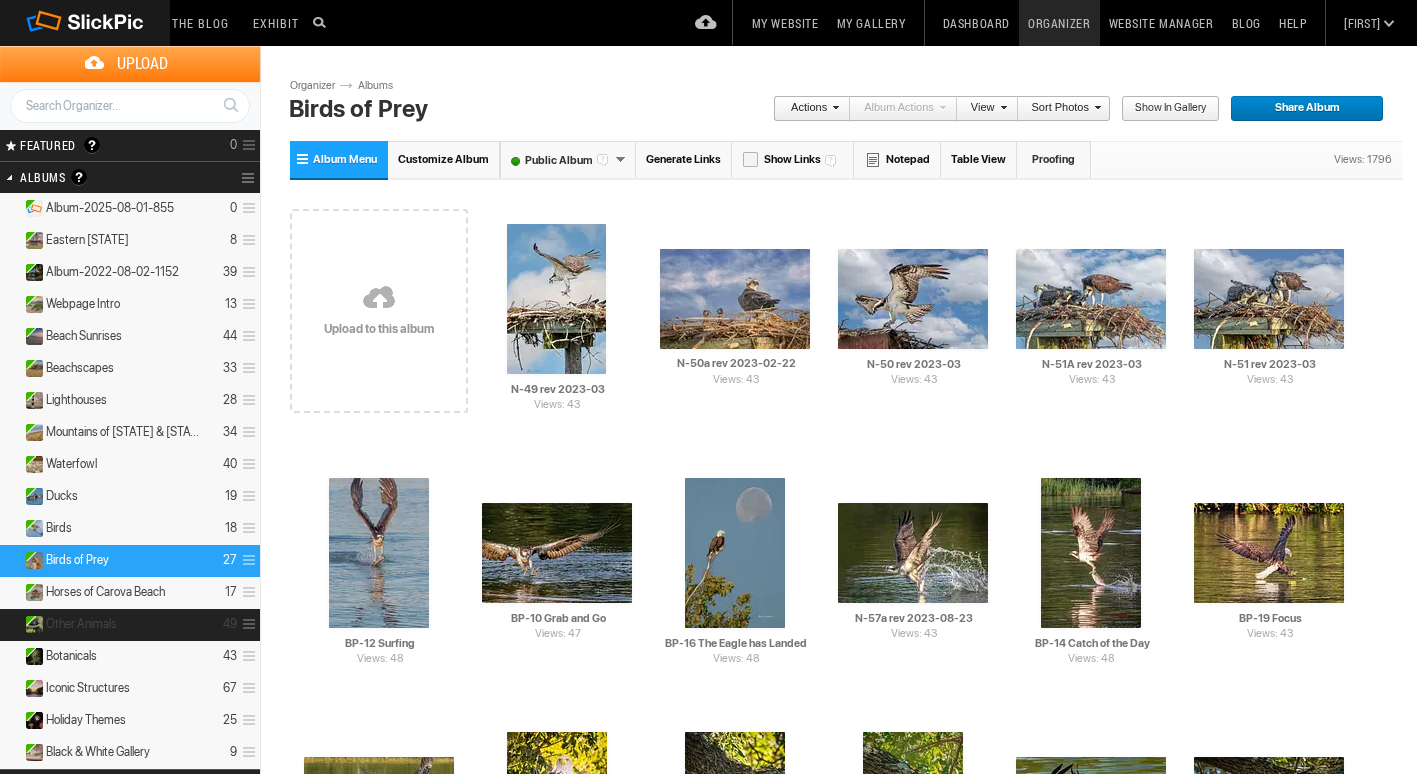 click on "Other Animals
49" at bounding box center [130, 625] 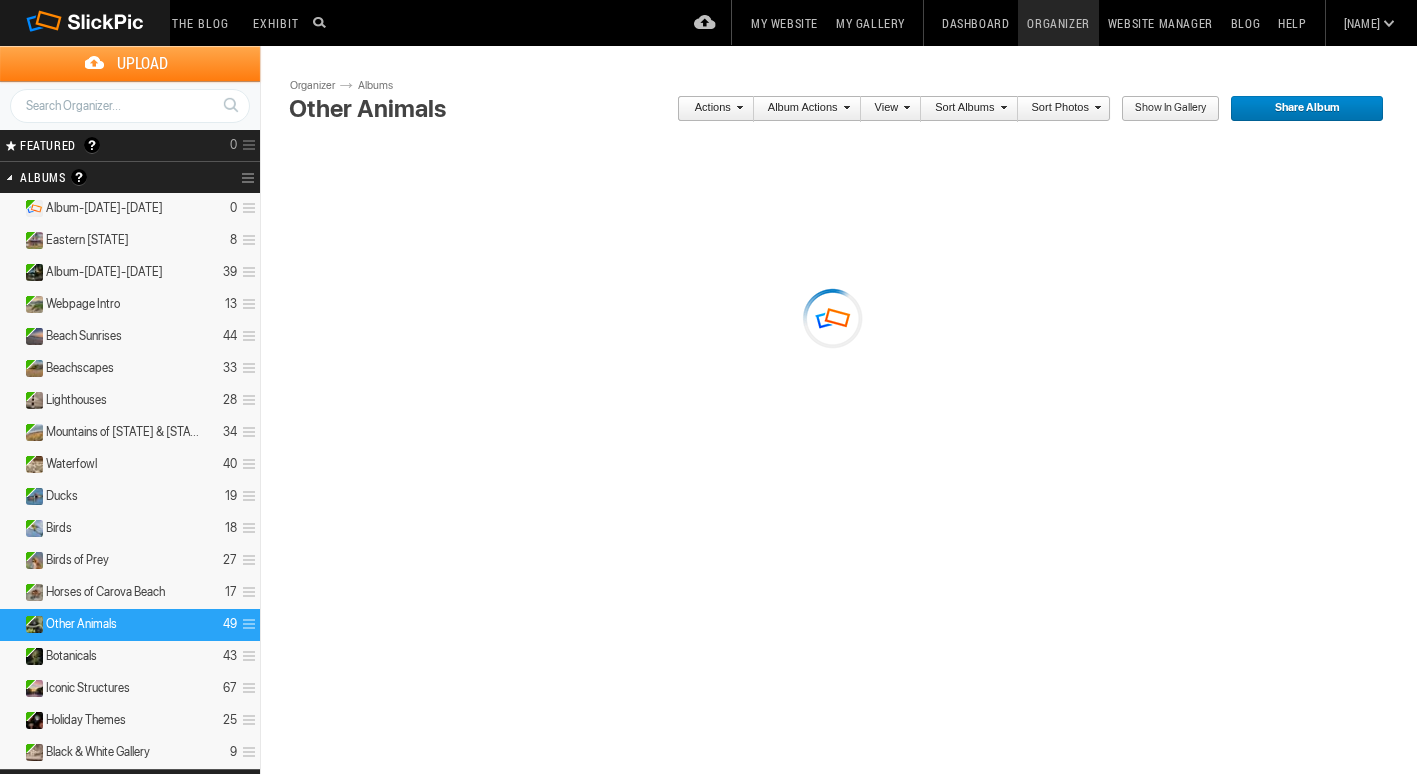 scroll, scrollTop: 0, scrollLeft: 0, axis: both 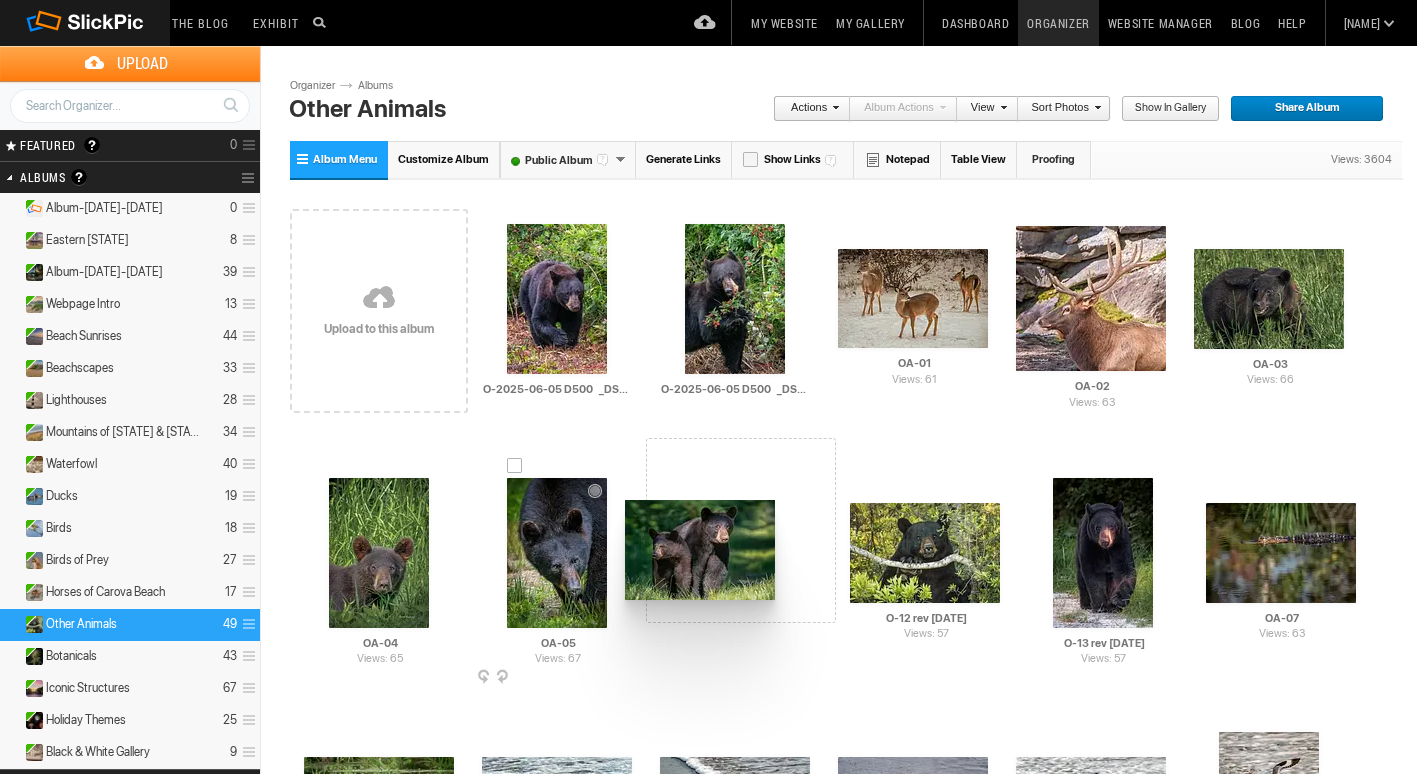 drag, startPoint x: 896, startPoint y: 301, endPoint x: 623, endPoint y: 500, distance: 337.83133 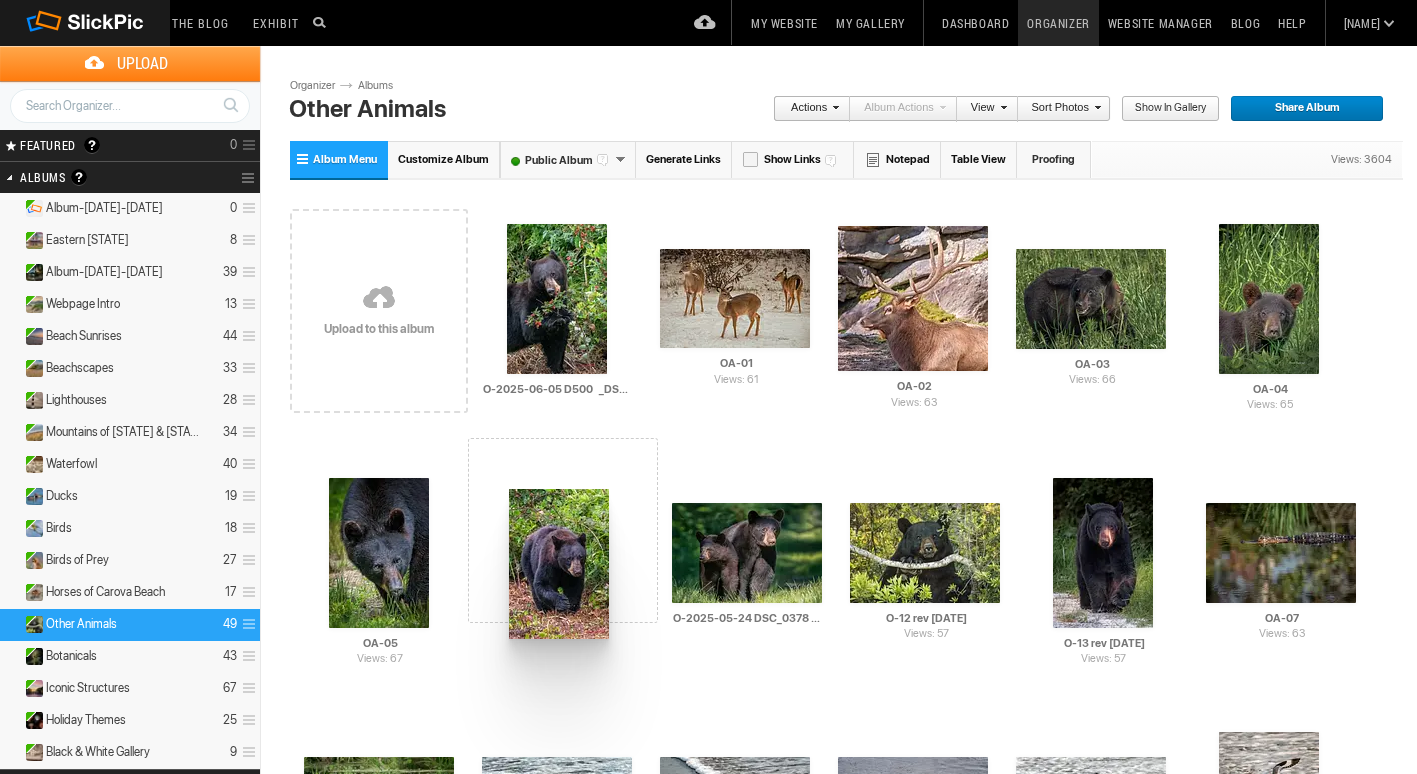 drag, startPoint x: 554, startPoint y: 297, endPoint x: 507, endPoint y: 489, distance: 197.66891 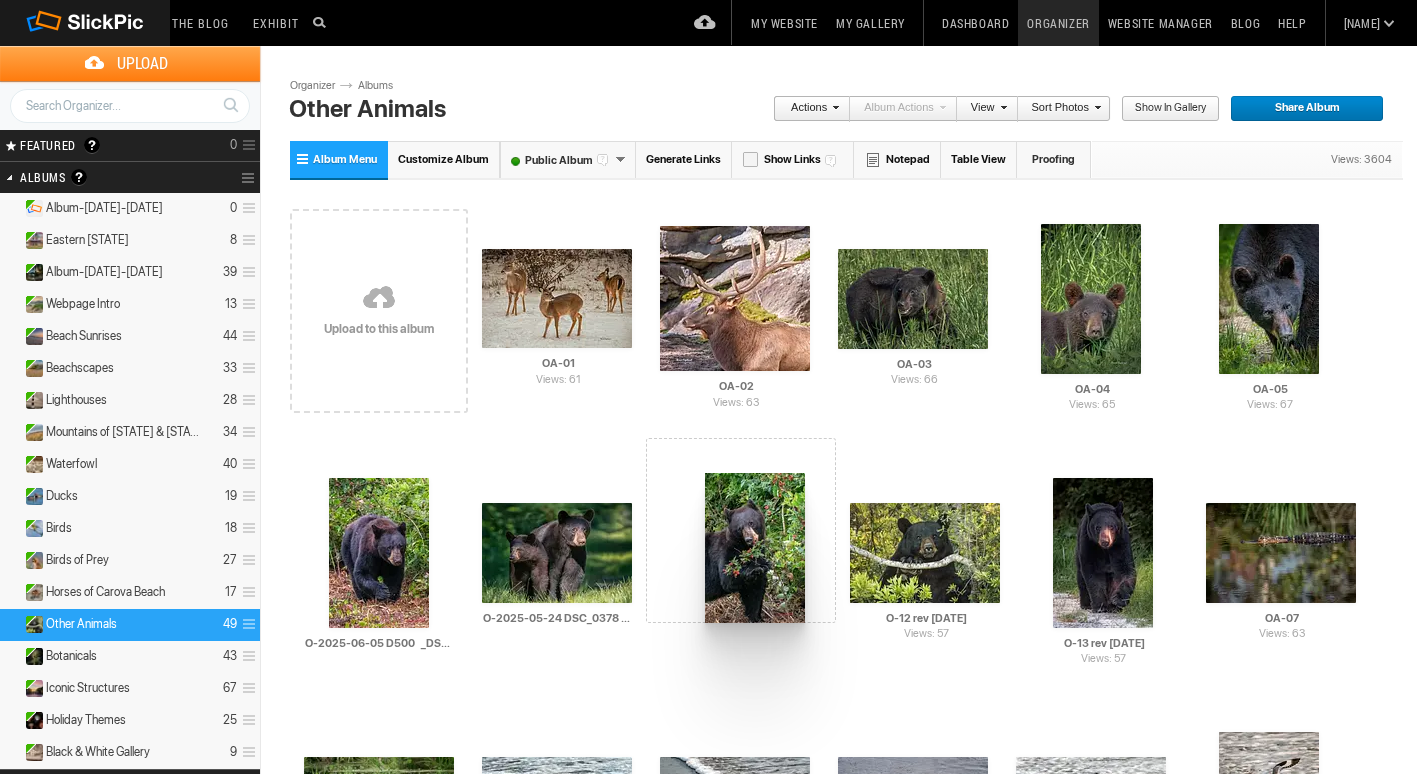 drag, startPoint x: 547, startPoint y: 275, endPoint x: 703, endPoint y: 473, distance: 252.07141 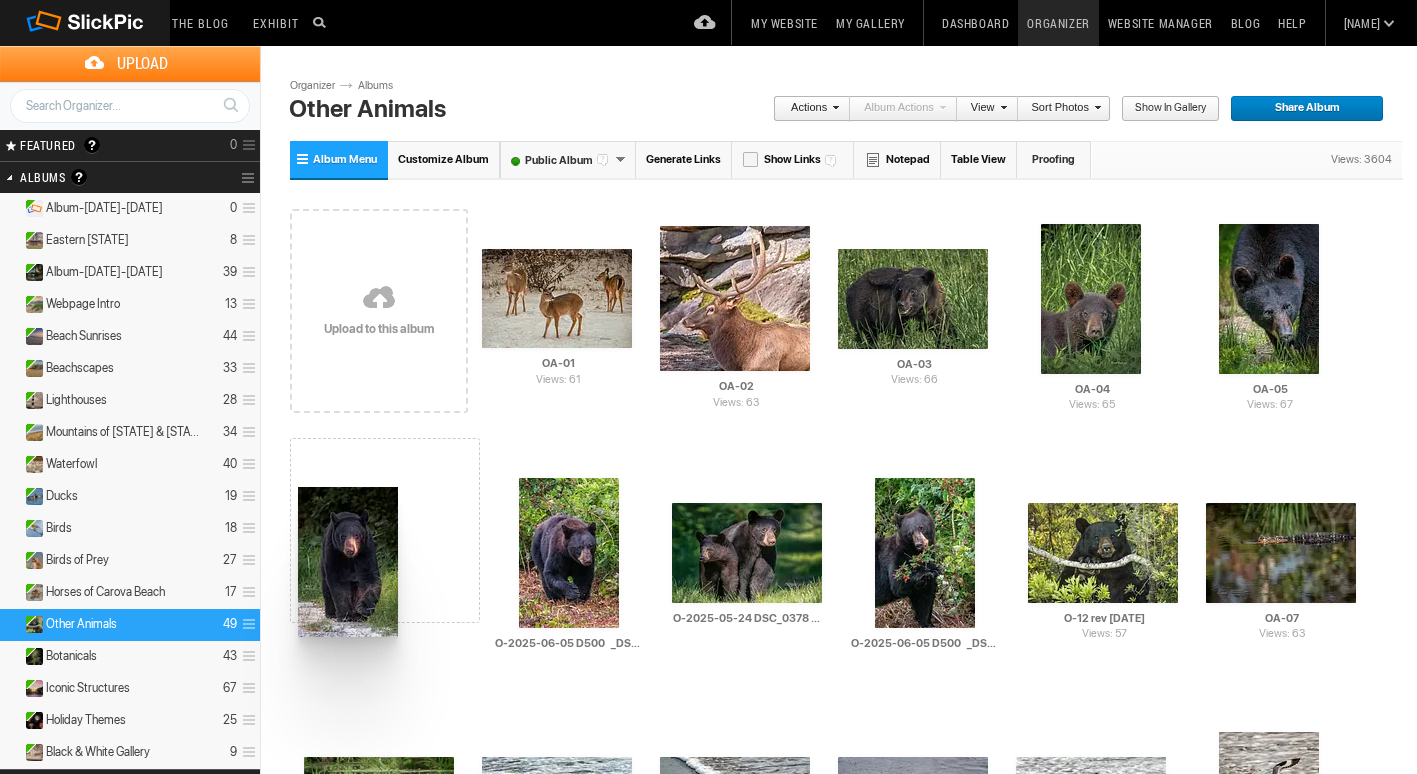 drag, startPoint x: 1087, startPoint y: 557, endPoint x: 296, endPoint y: 487, distance: 794.0913 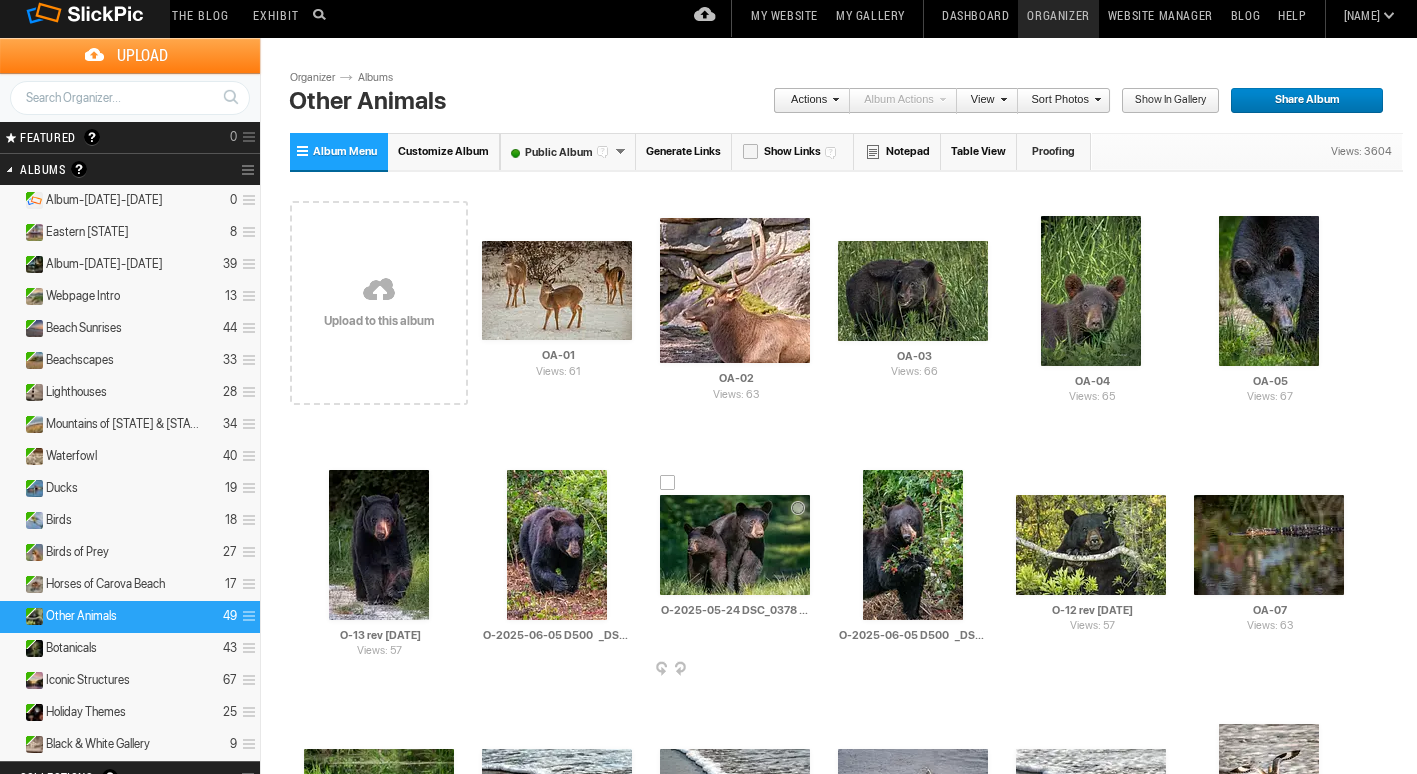 scroll, scrollTop: 0, scrollLeft: 0, axis: both 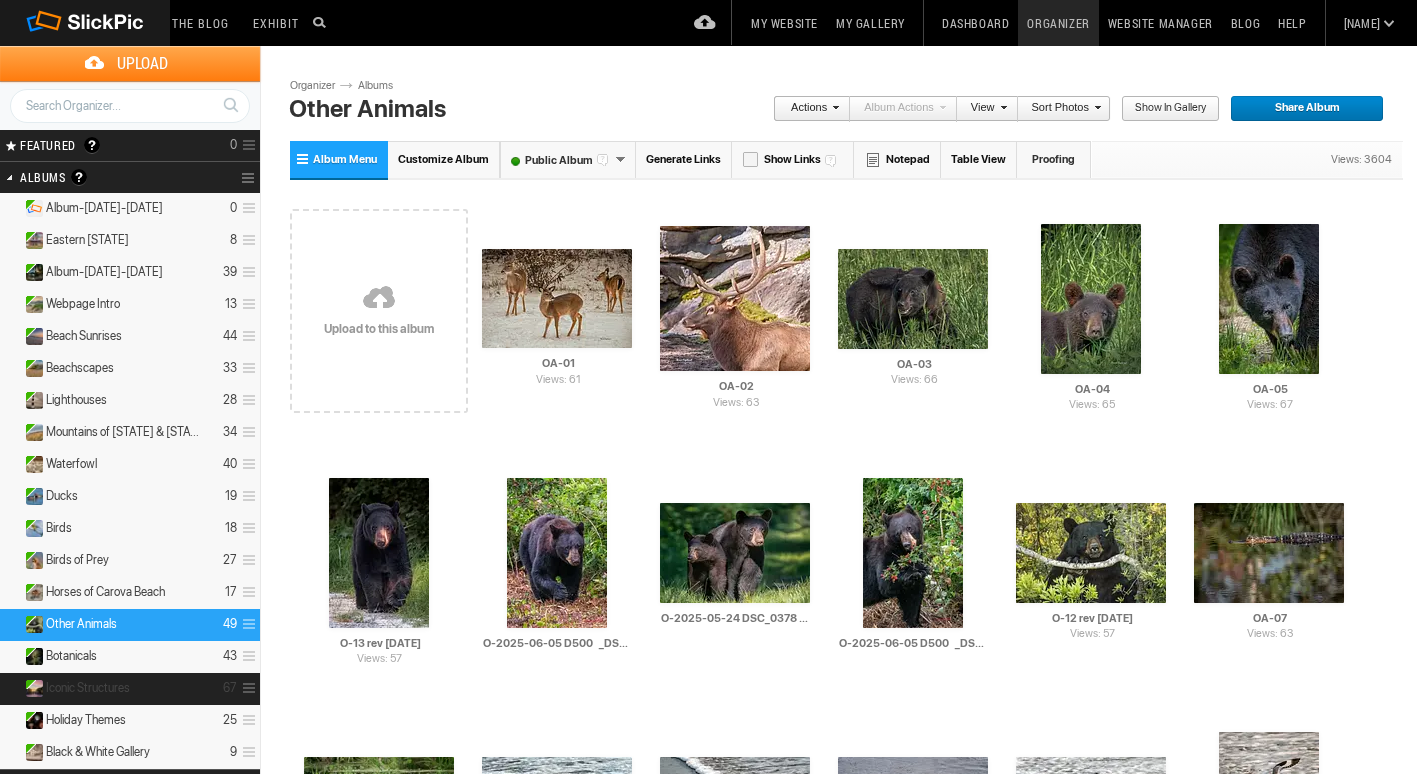 click on "Iconic Structures" at bounding box center [88, 688] 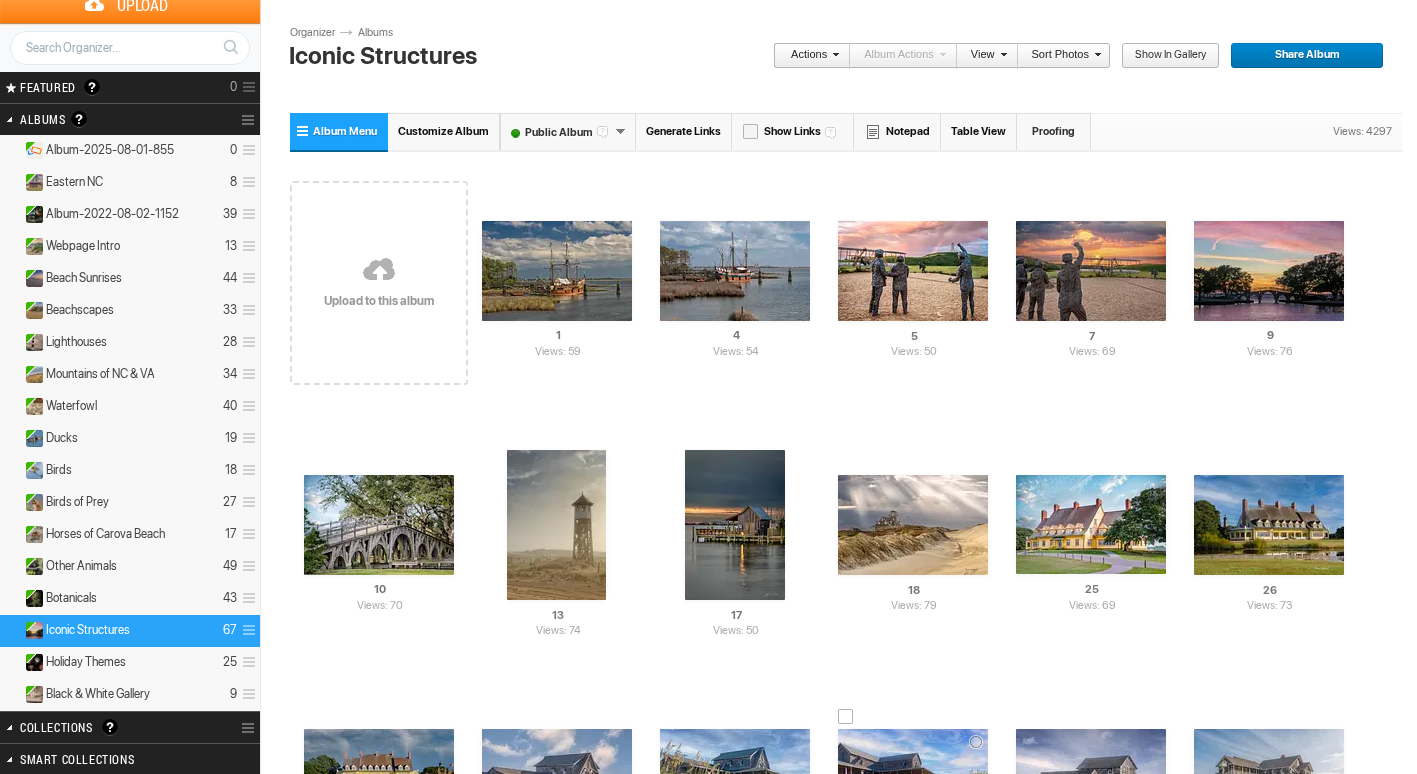 scroll, scrollTop: 0, scrollLeft: 0, axis: both 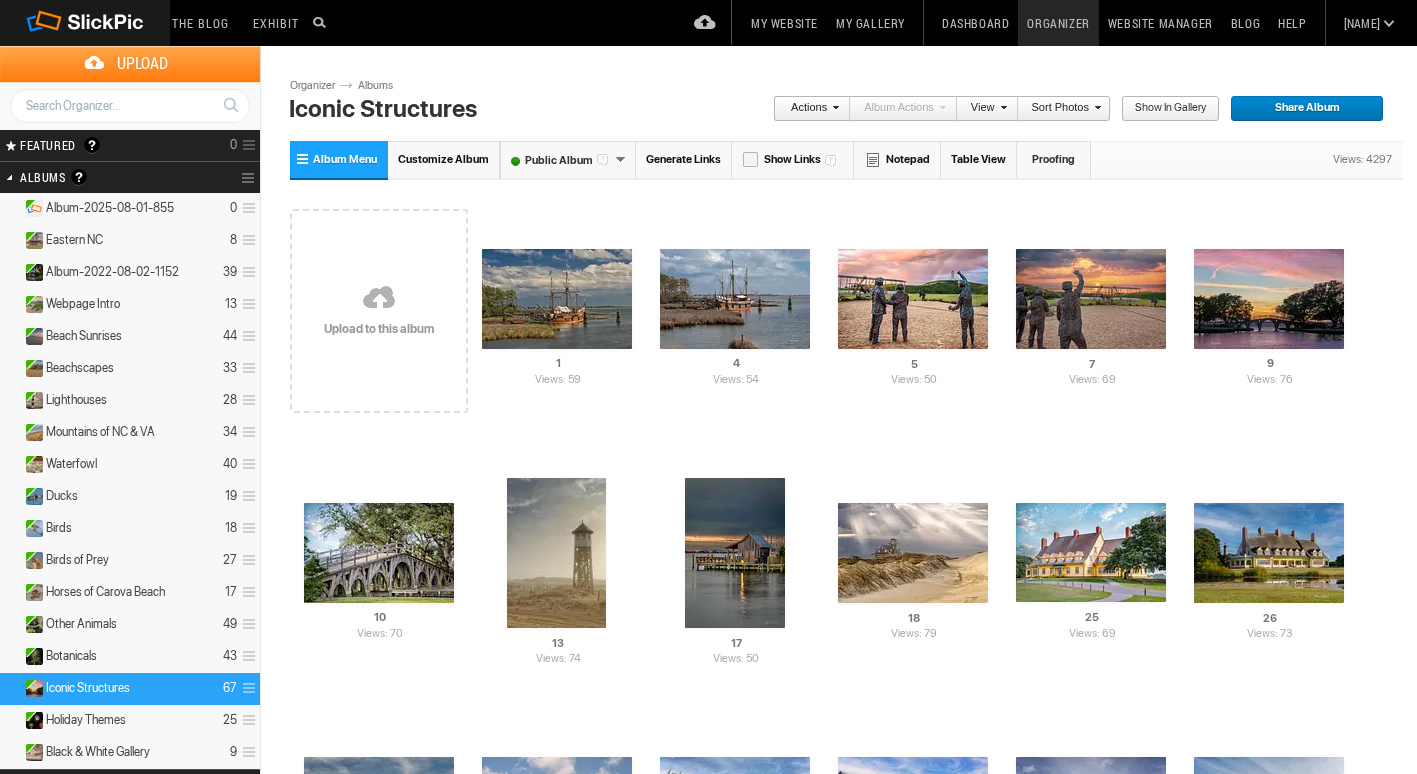 click at bounding box center (379, 299) 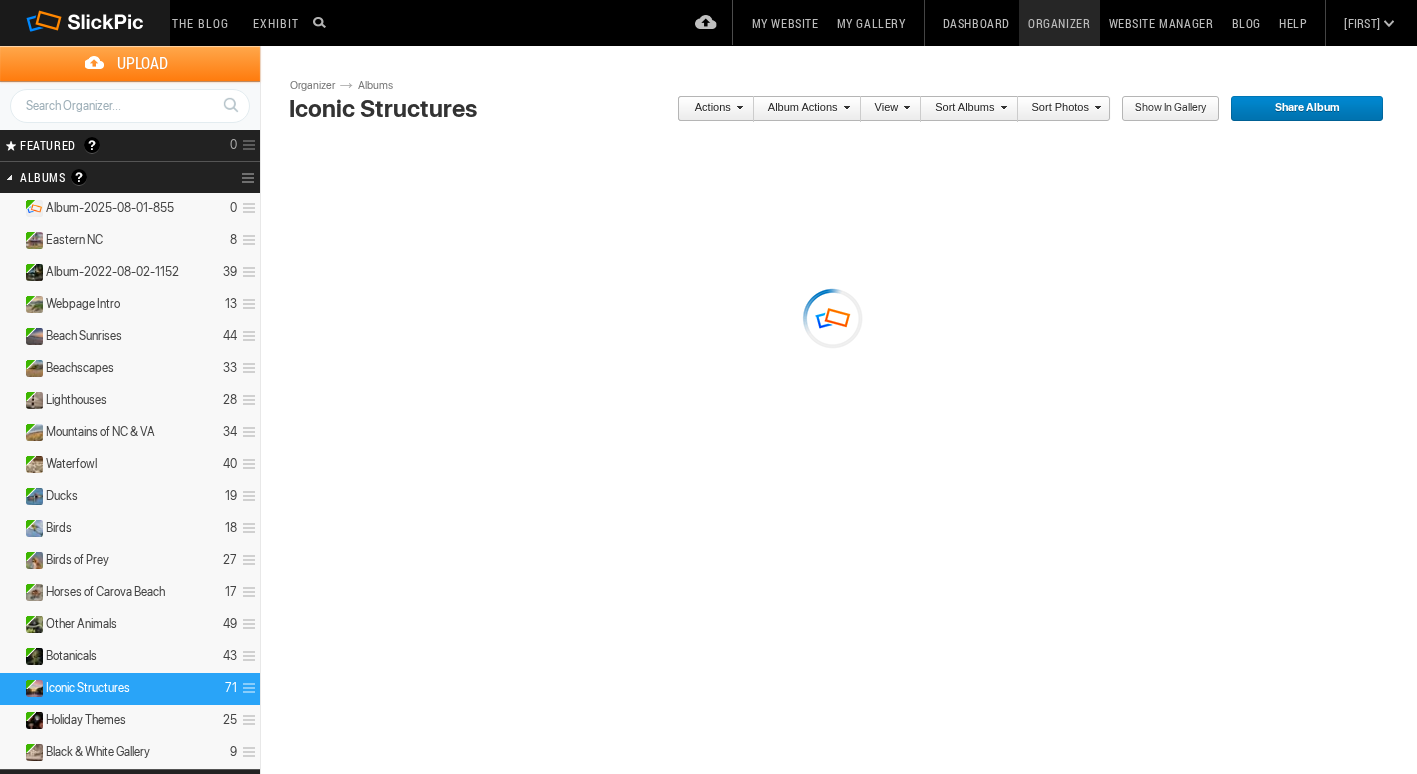scroll, scrollTop: 0, scrollLeft: 0, axis: both 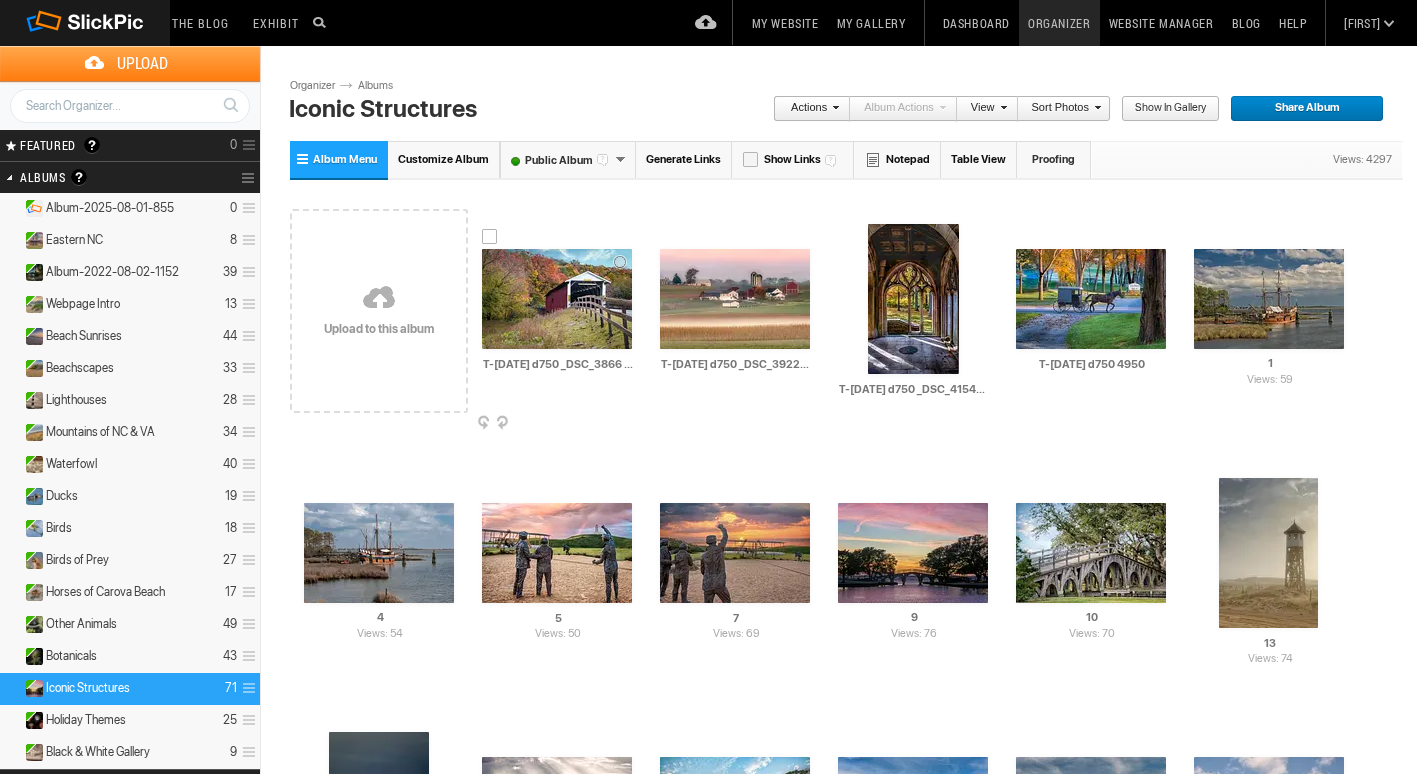click at bounding box center (630, 424) 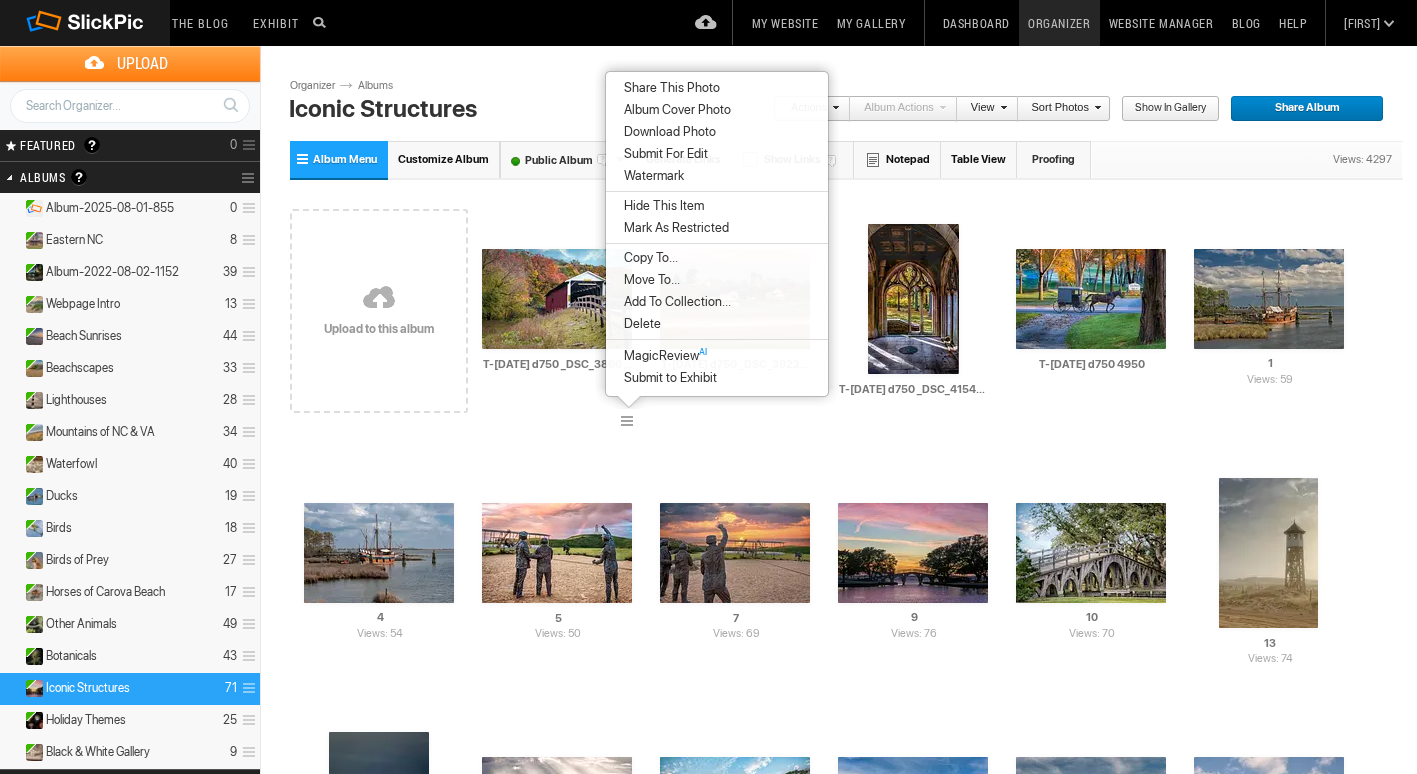 click on "Delete" at bounding box center [639, 324] 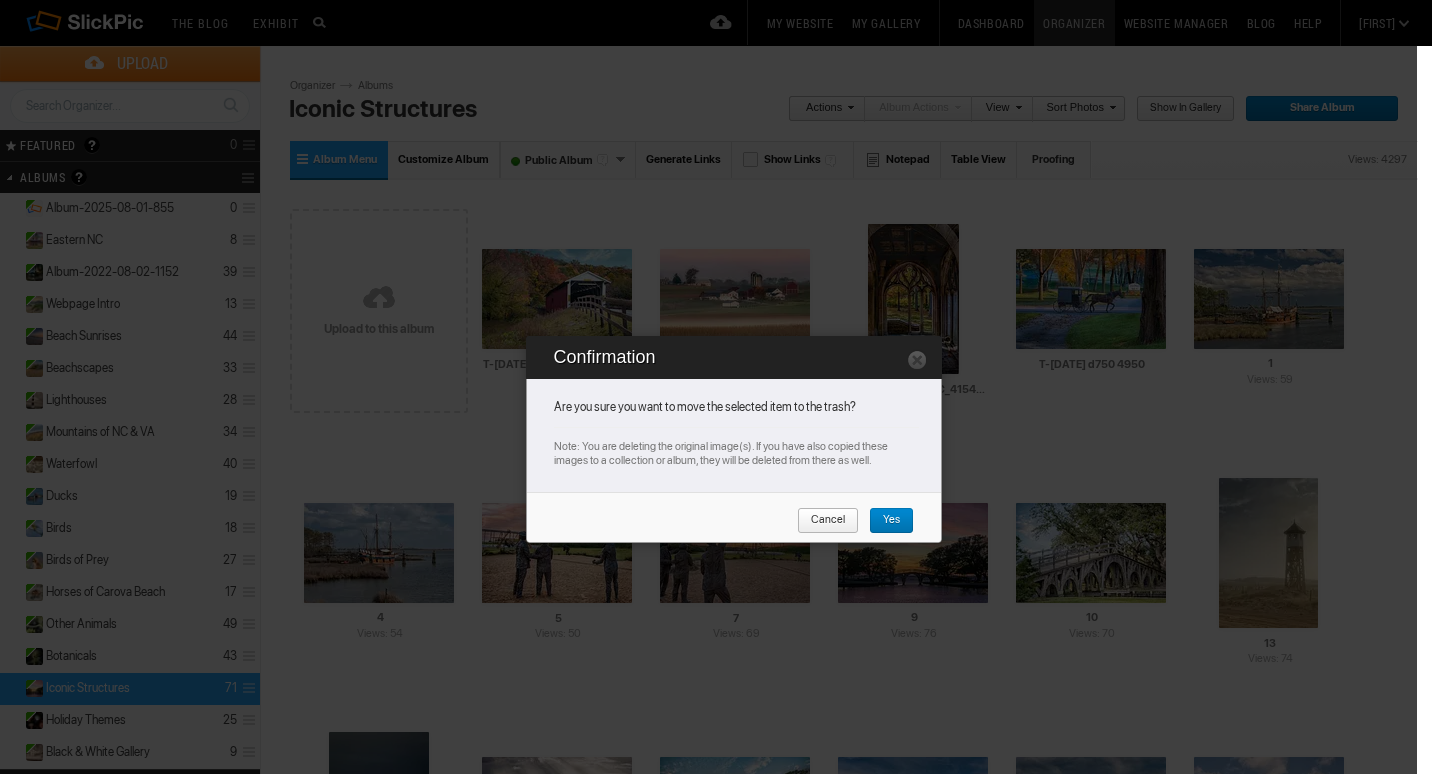 click on "Yes" at bounding box center (884, 521) 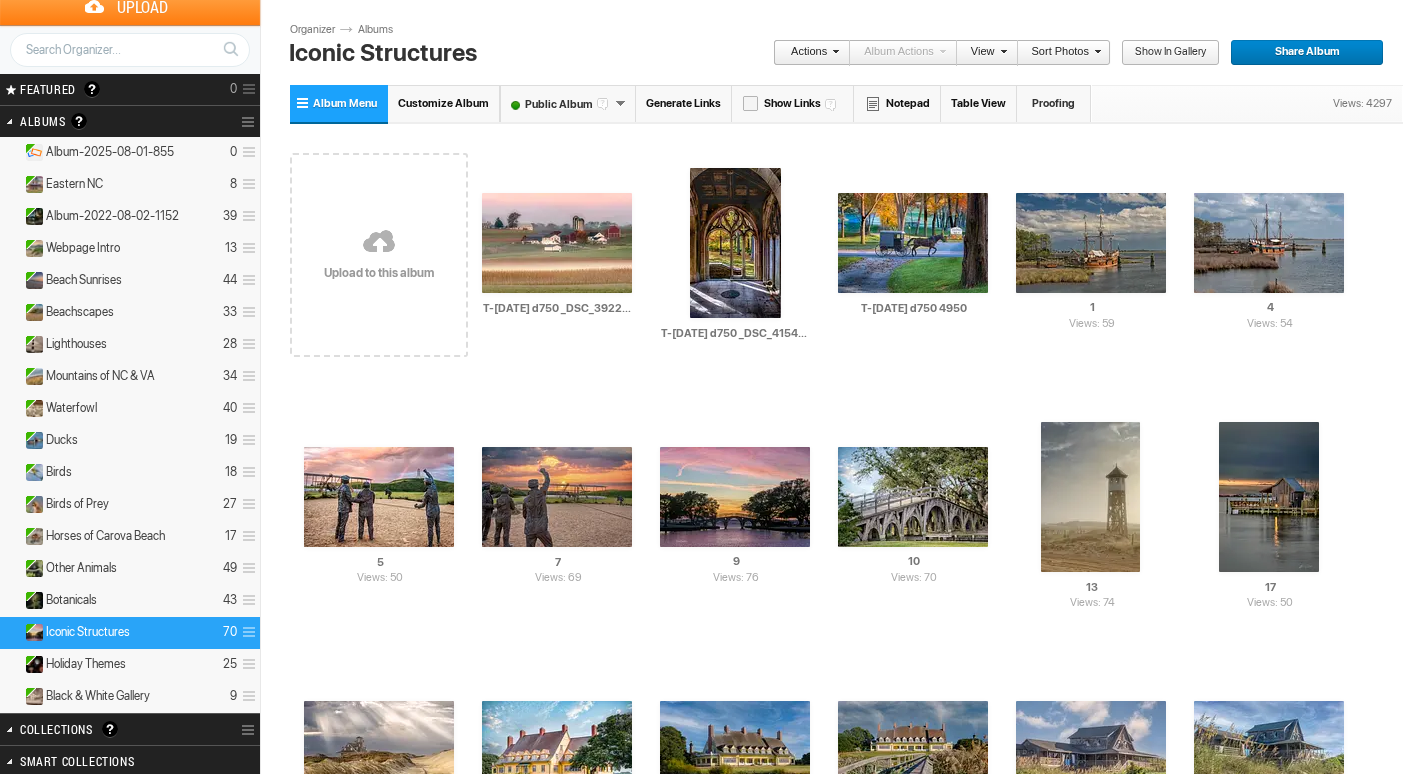 scroll, scrollTop: 0, scrollLeft: 0, axis: both 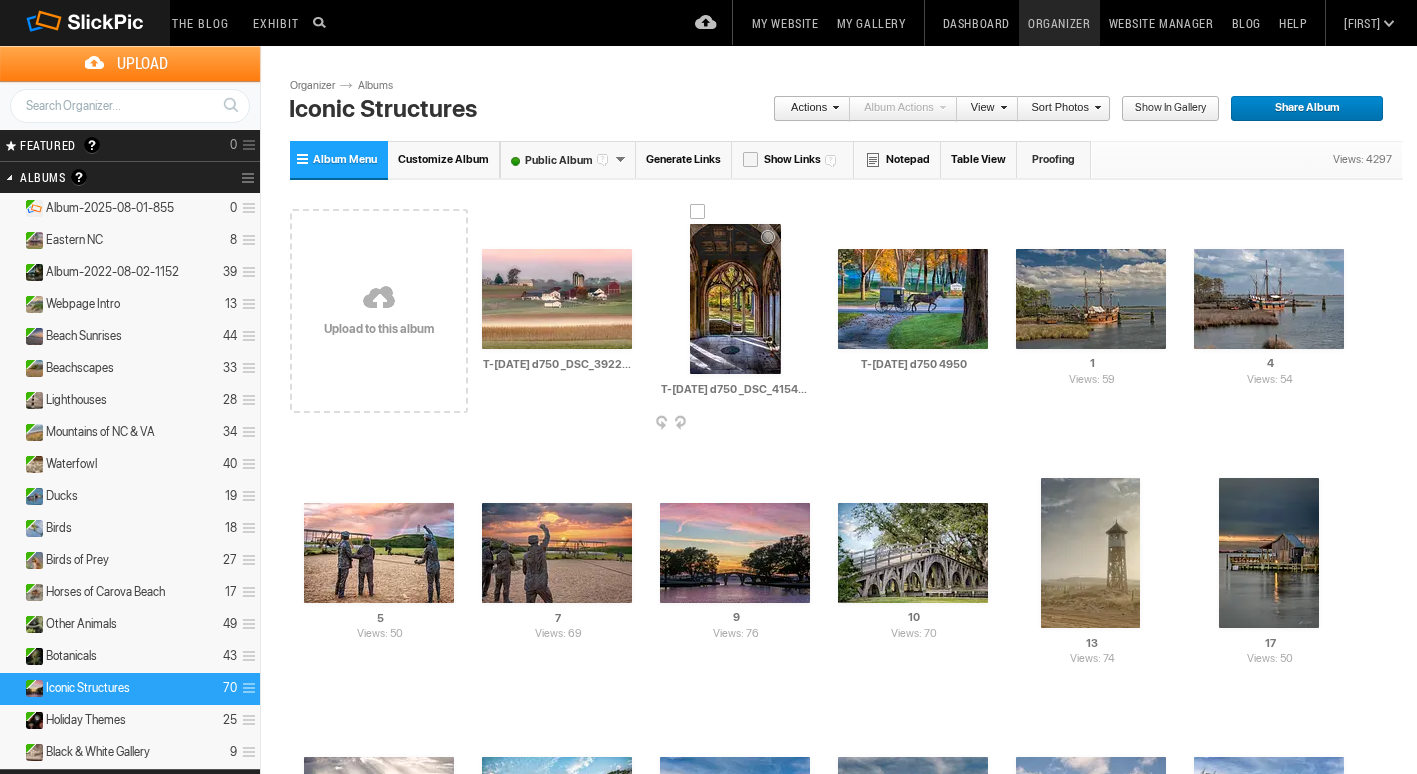 click at bounding box center [808, 424] 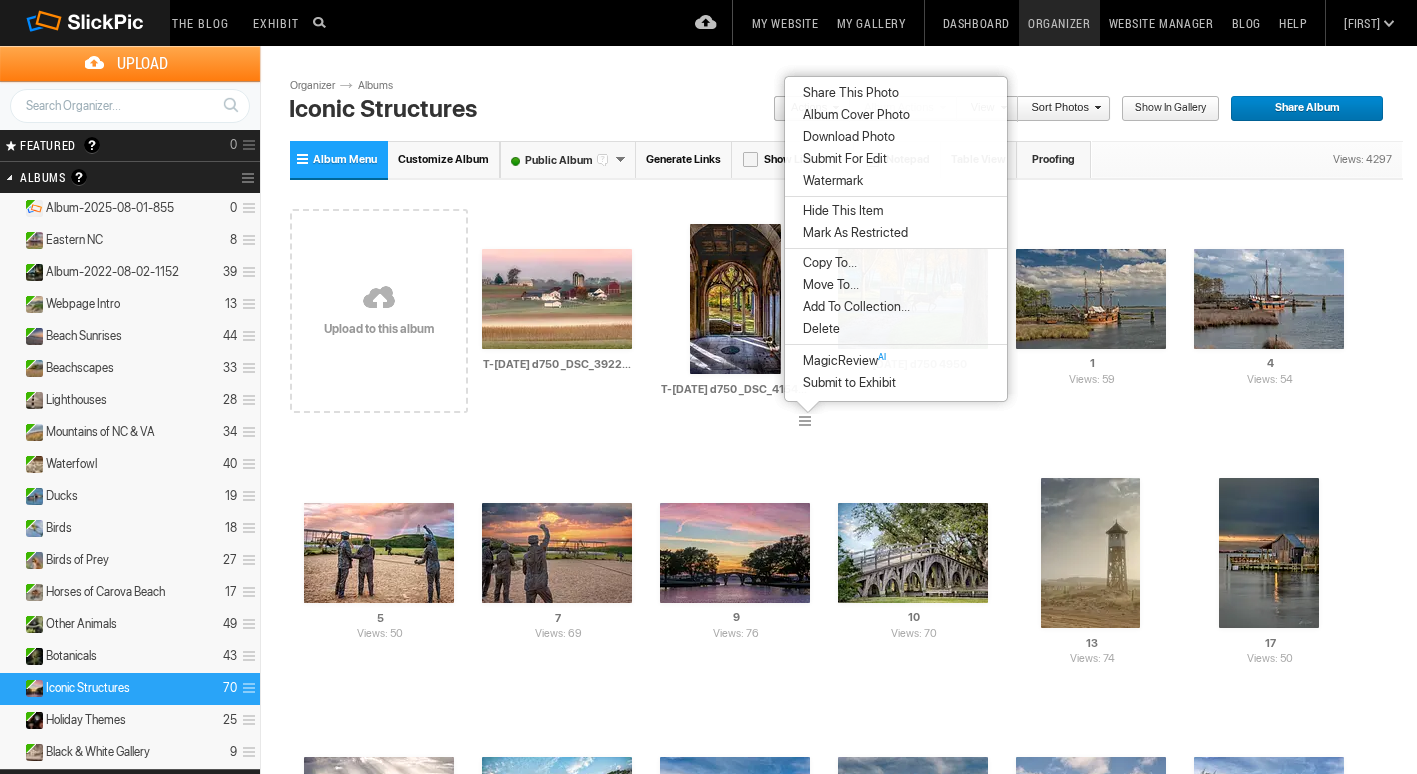 click on "Delete" at bounding box center [896, 329] 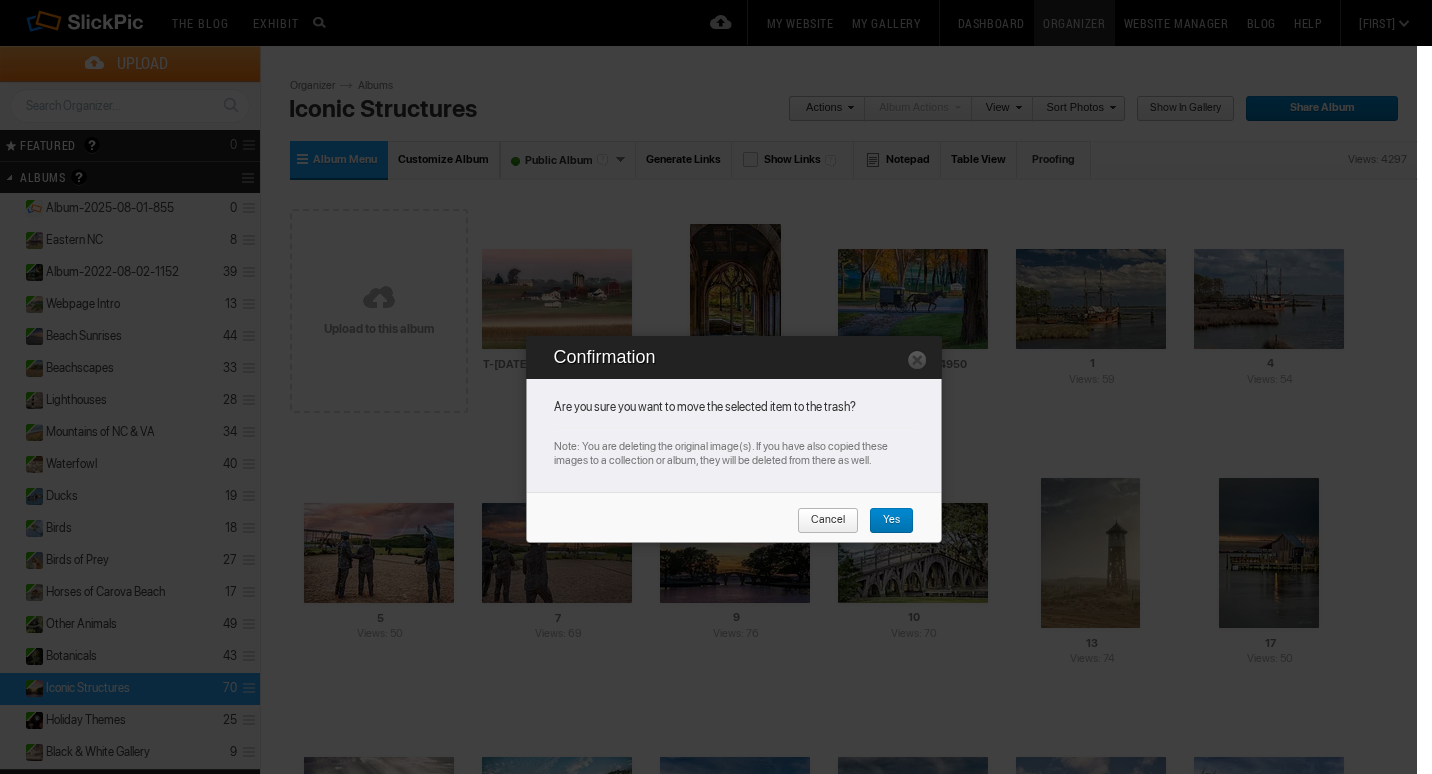 click on "Yes" at bounding box center (884, 521) 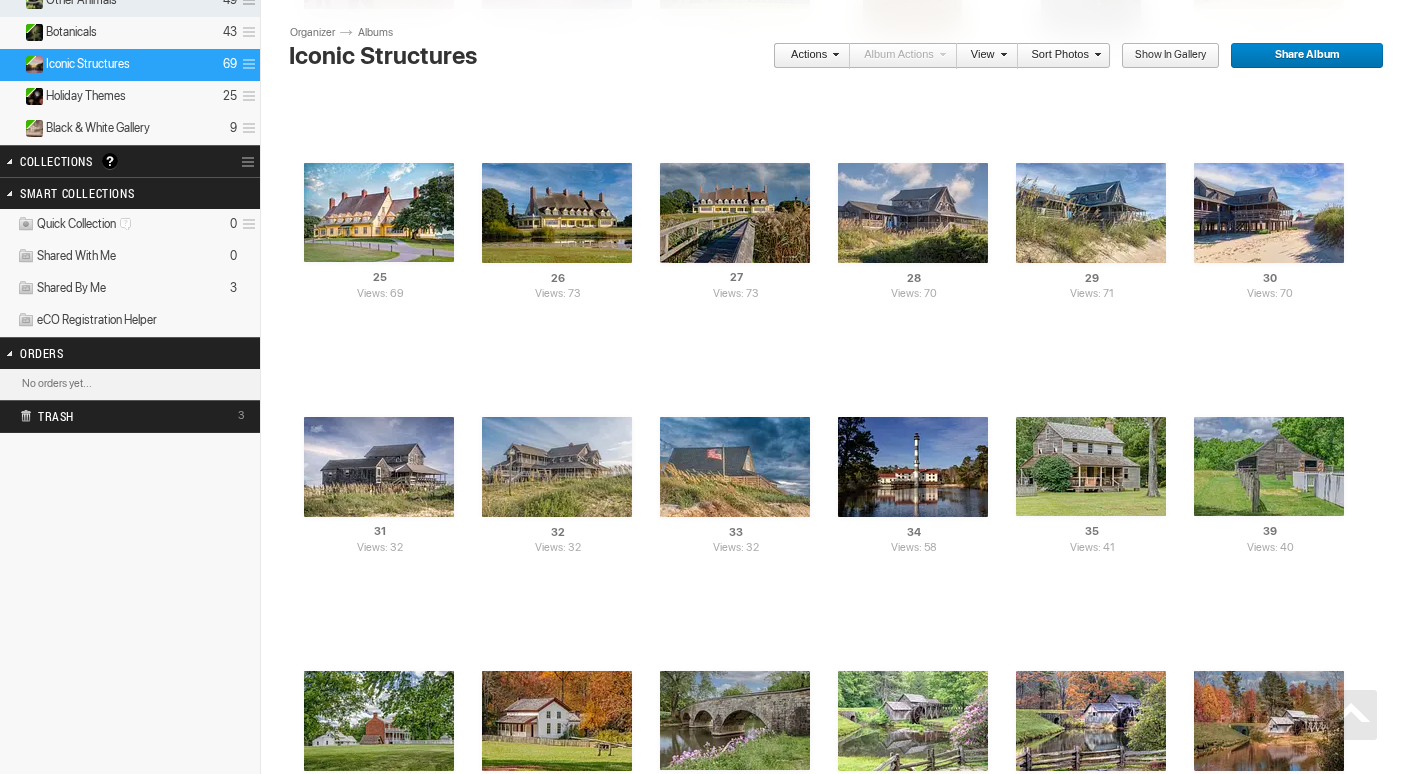 scroll, scrollTop: 534, scrollLeft: 0, axis: vertical 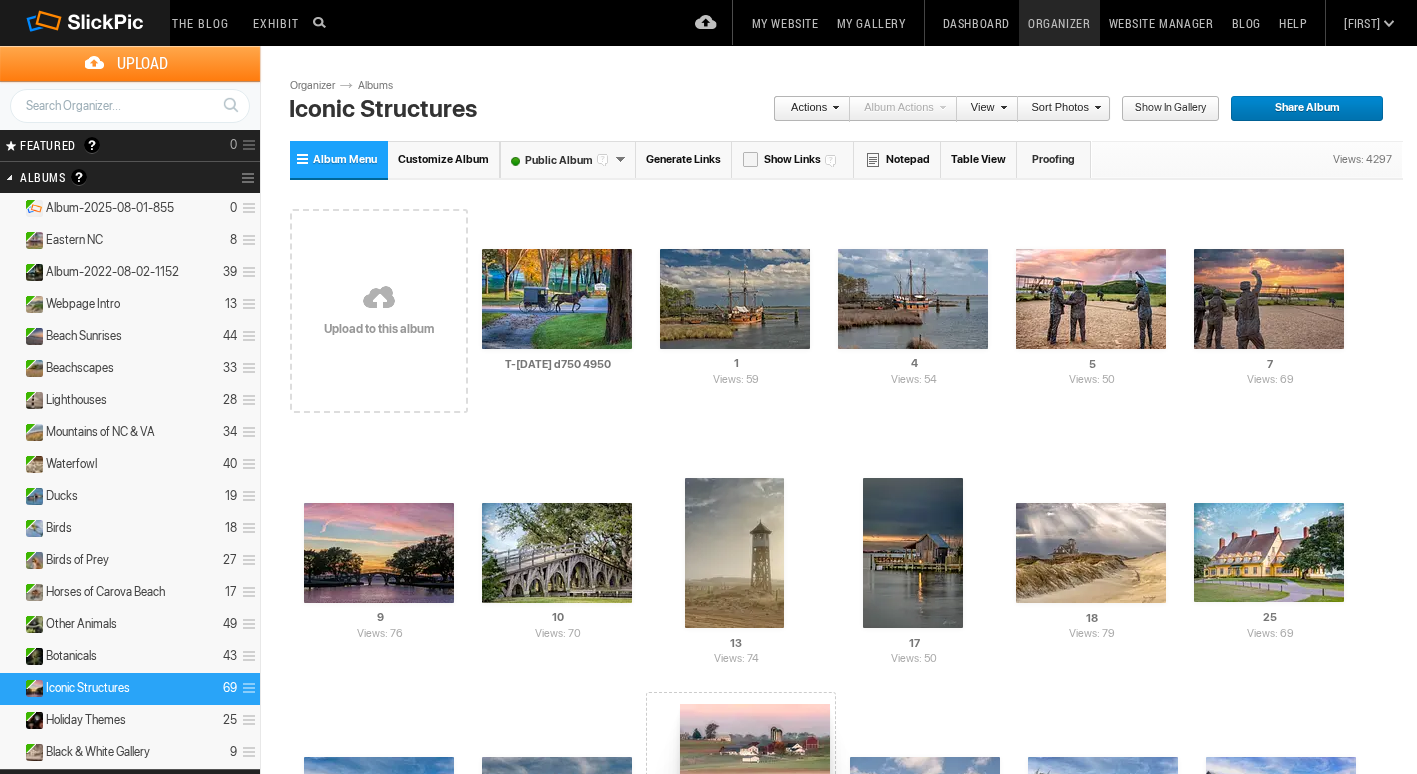 drag, startPoint x: 560, startPoint y: 297, endPoint x: 678, endPoint y: 704, distance: 423.76056 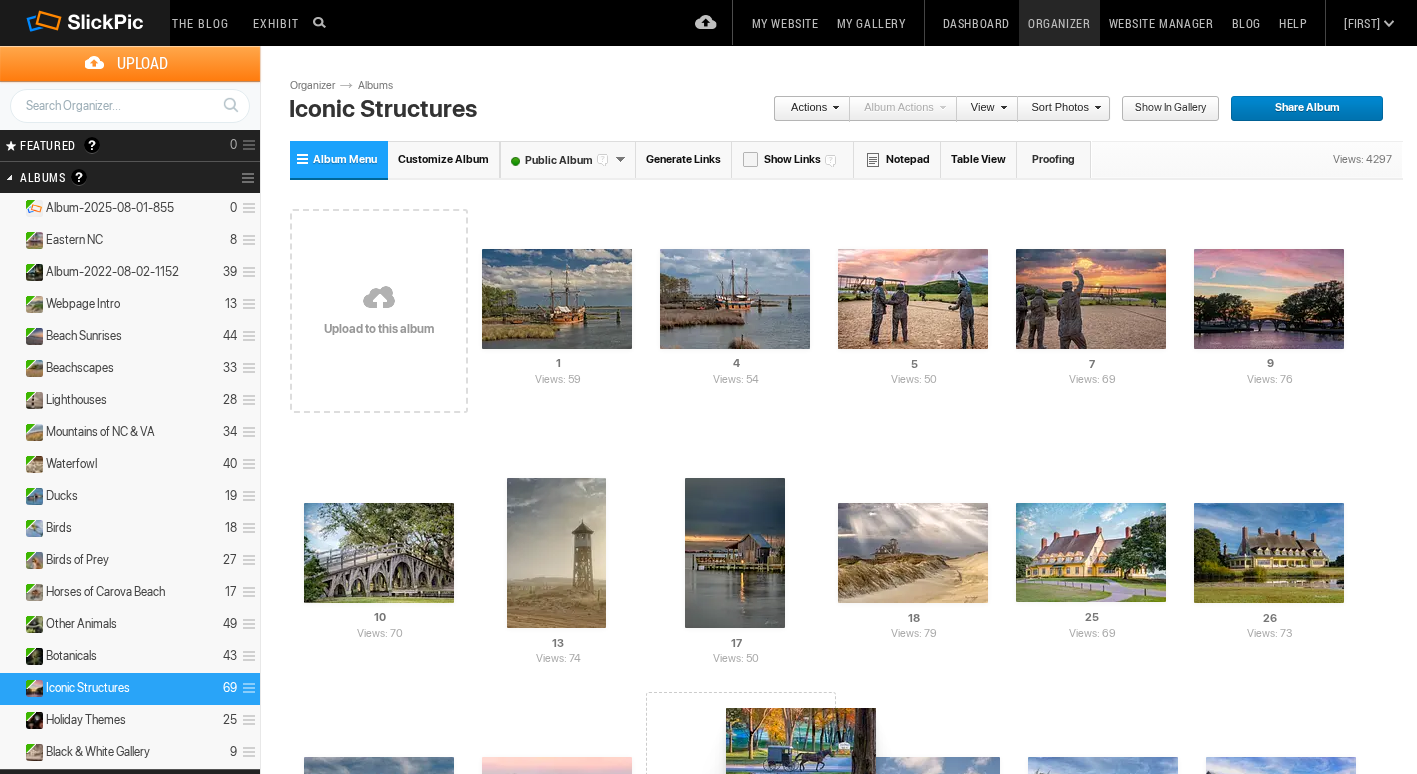 drag, startPoint x: 579, startPoint y: 272, endPoint x: 724, endPoint y: 708, distance: 459.47906 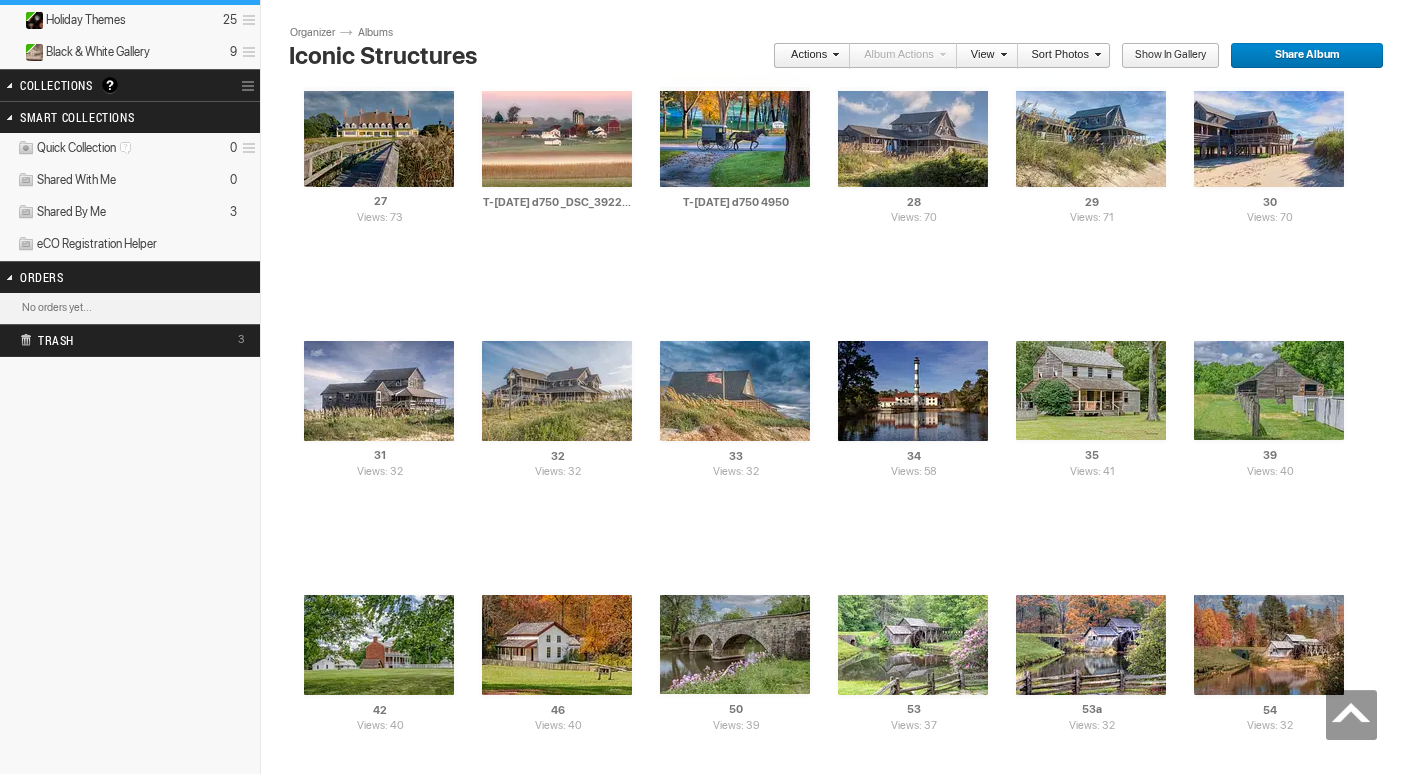 scroll, scrollTop: 700, scrollLeft: 0, axis: vertical 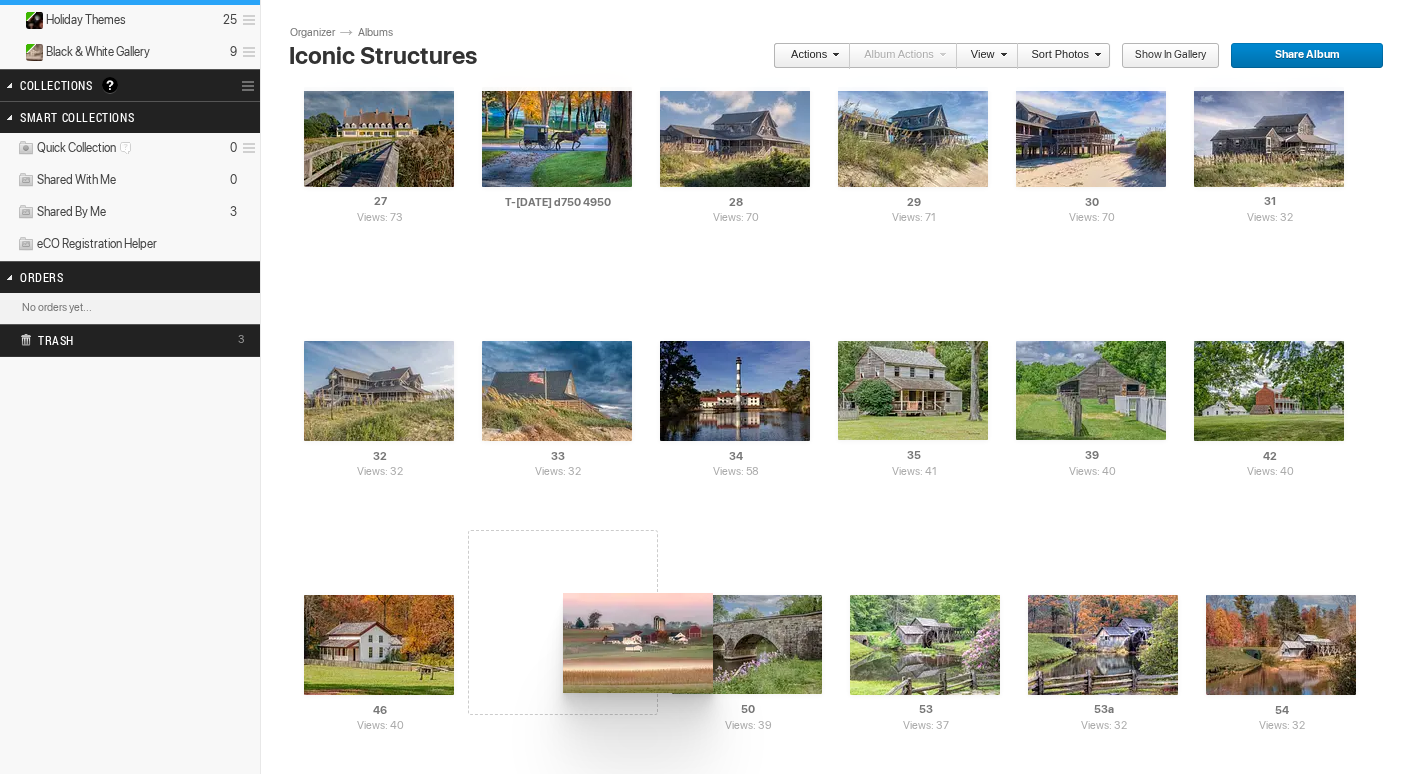 drag, startPoint x: 562, startPoint y: 219, endPoint x: 560, endPoint y: 593, distance: 374.00534 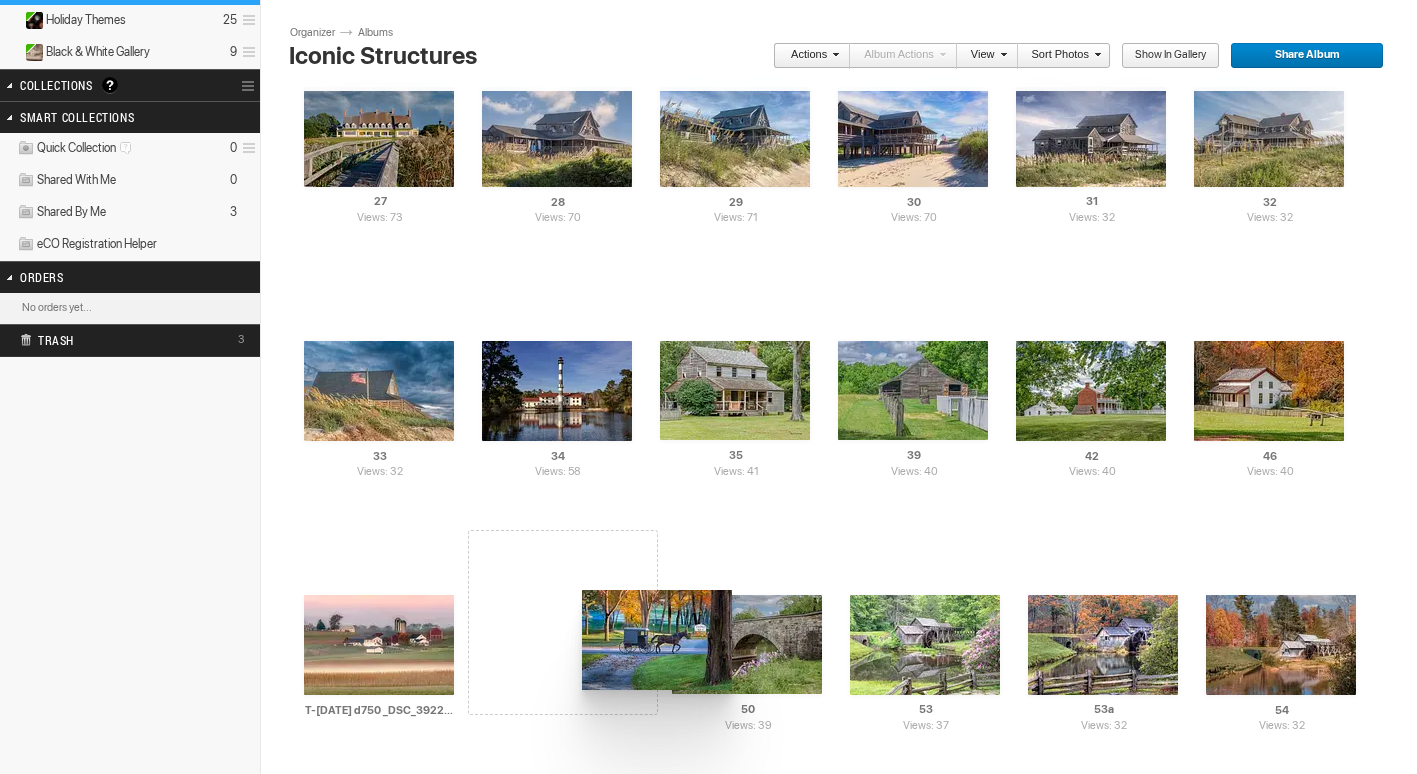 drag, startPoint x: 576, startPoint y: 106, endPoint x: 580, endPoint y: 590, distance: 484.01654 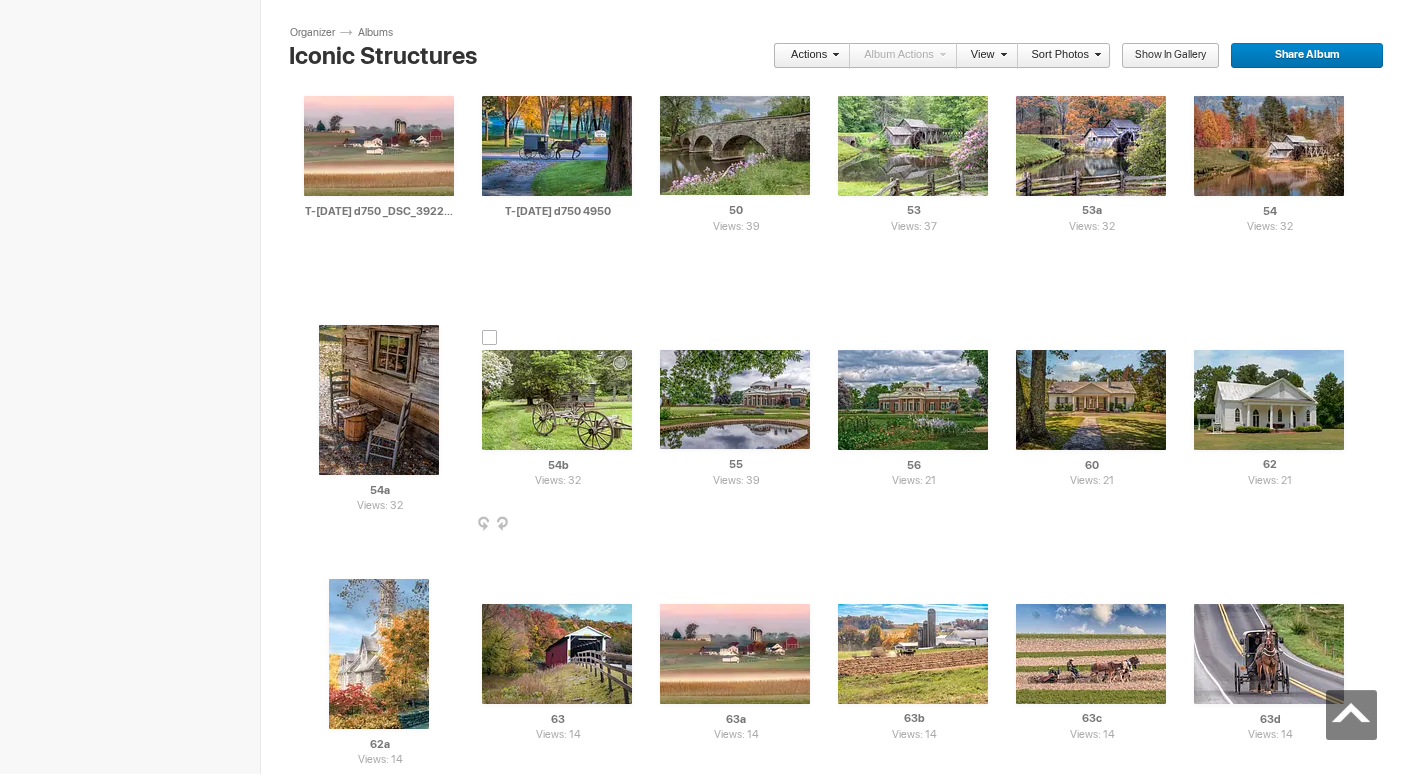 scroll, scrollTop: 1200, scrollLeft: 0, axis: vertical 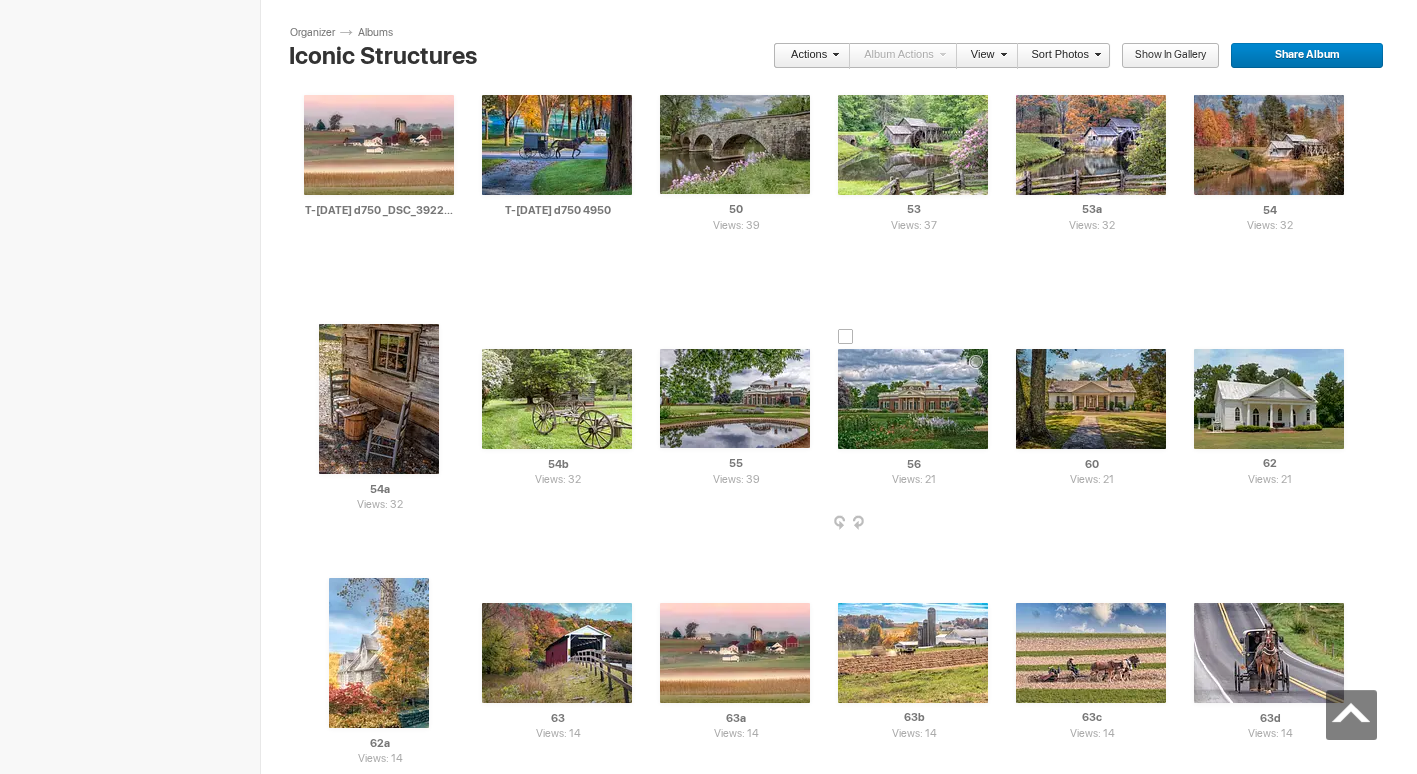 drag, startPoint x: 530, startPoint y: 66, endPoint x: 773, endPoint y: 230, distance: 293.1638 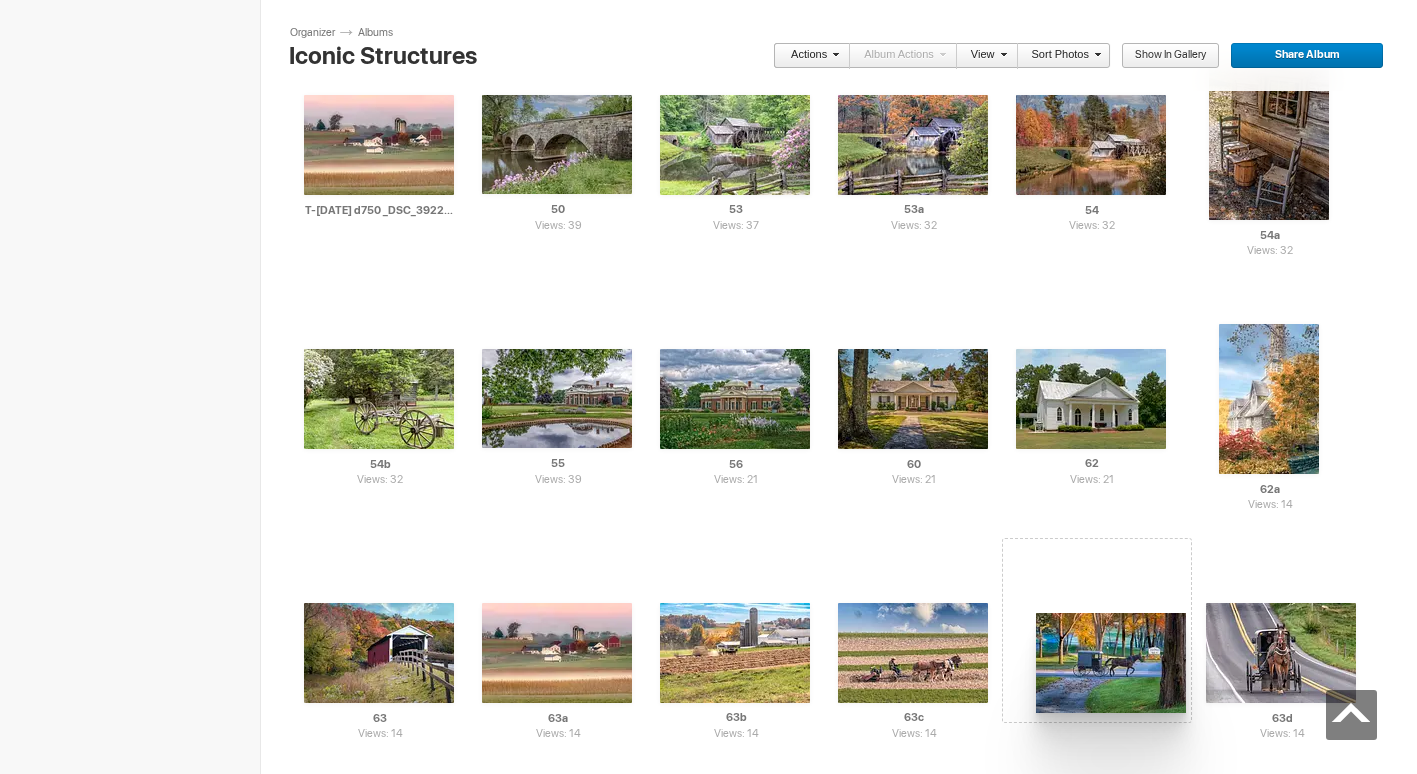 drag, startPoint x: 568, startPoint y: 126, endPoint x: 1034, endPoint y: 613, distance: 674.0364 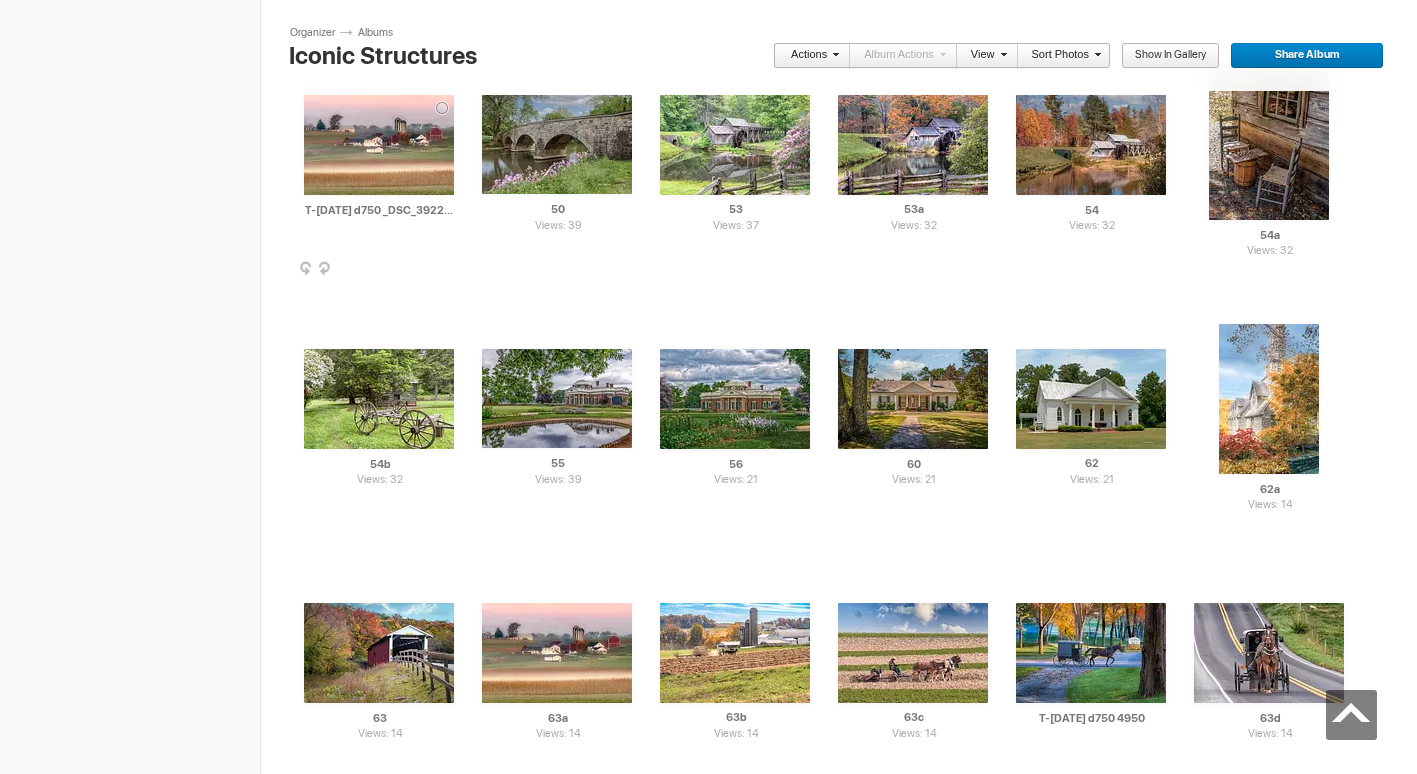 click at bounding box center [452, 270] 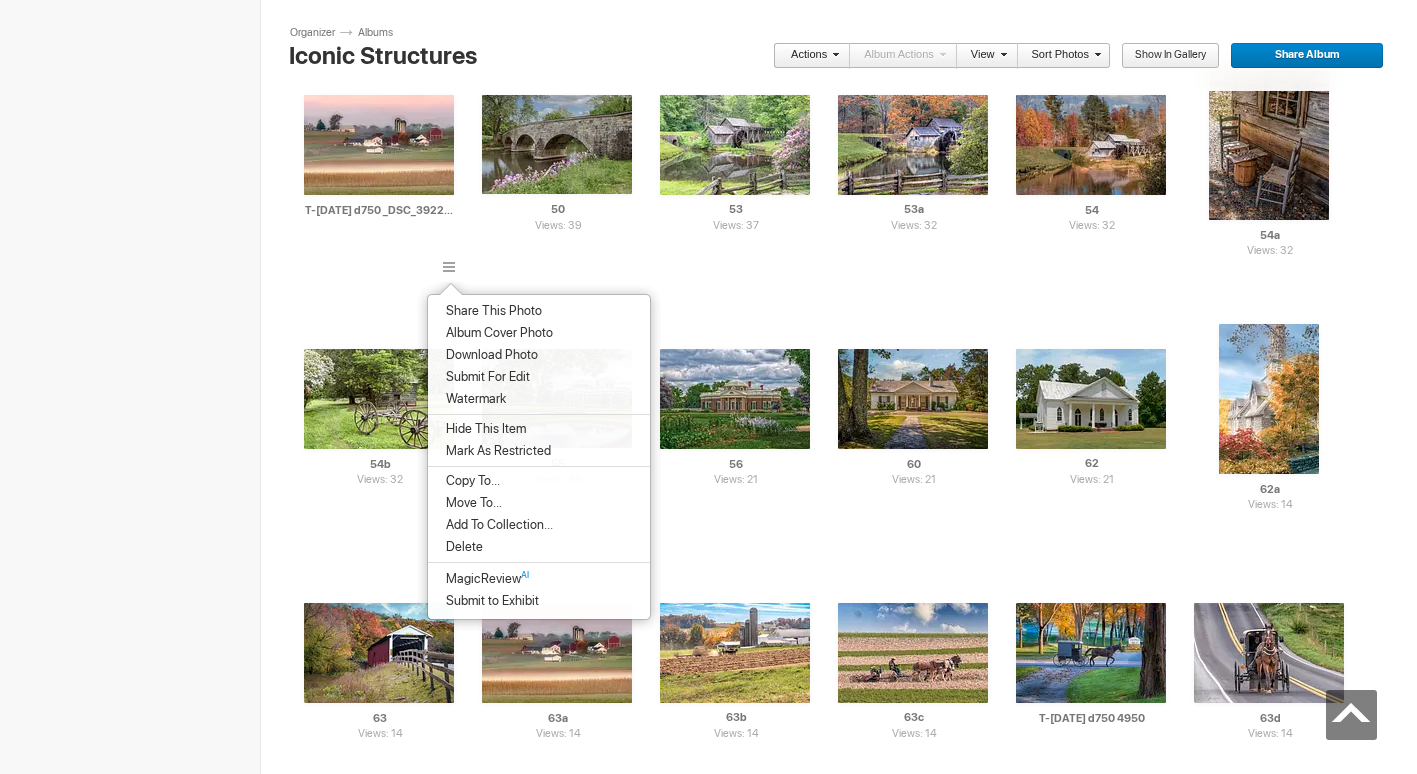 click on "Delete" at bounding box center [539, 547] 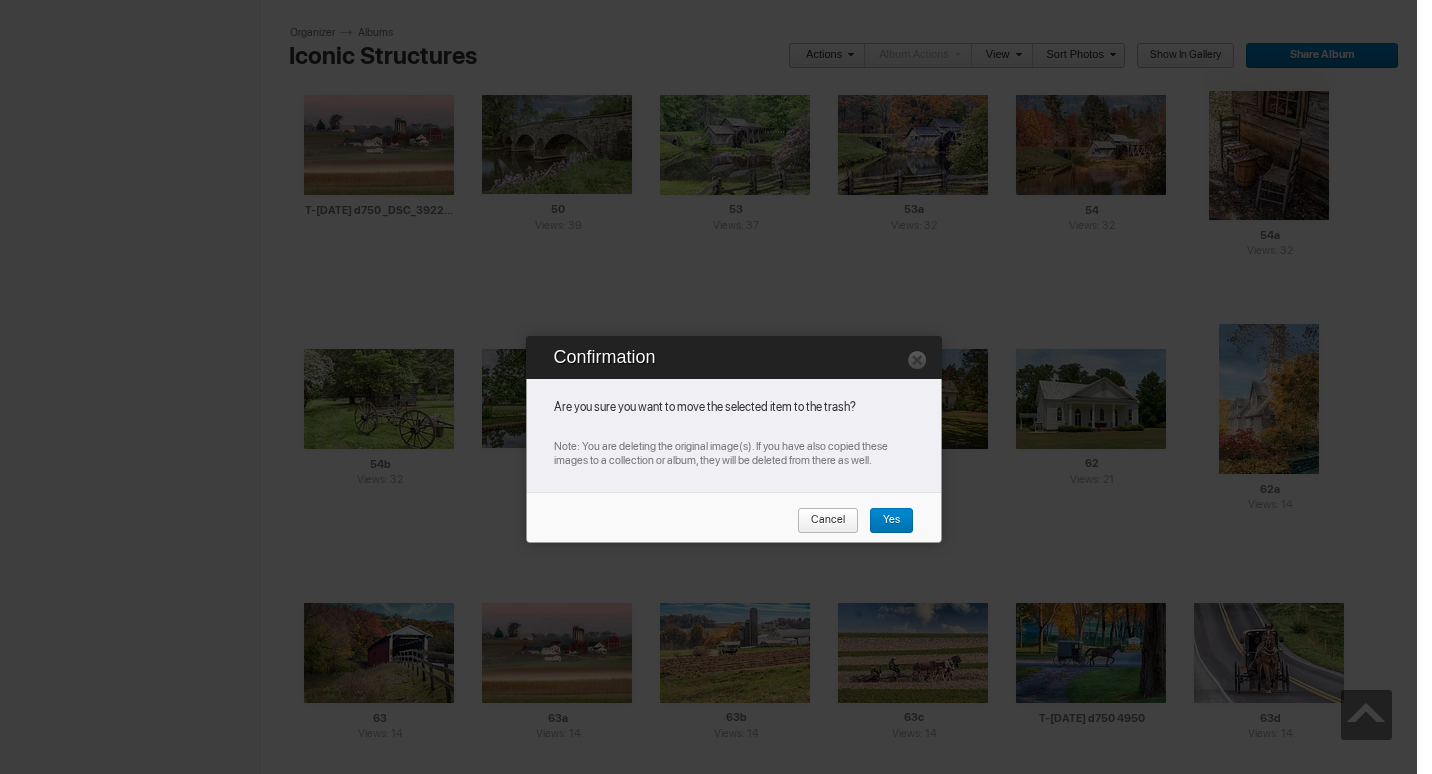 click on "Yes" at bounding box center [891, 521] 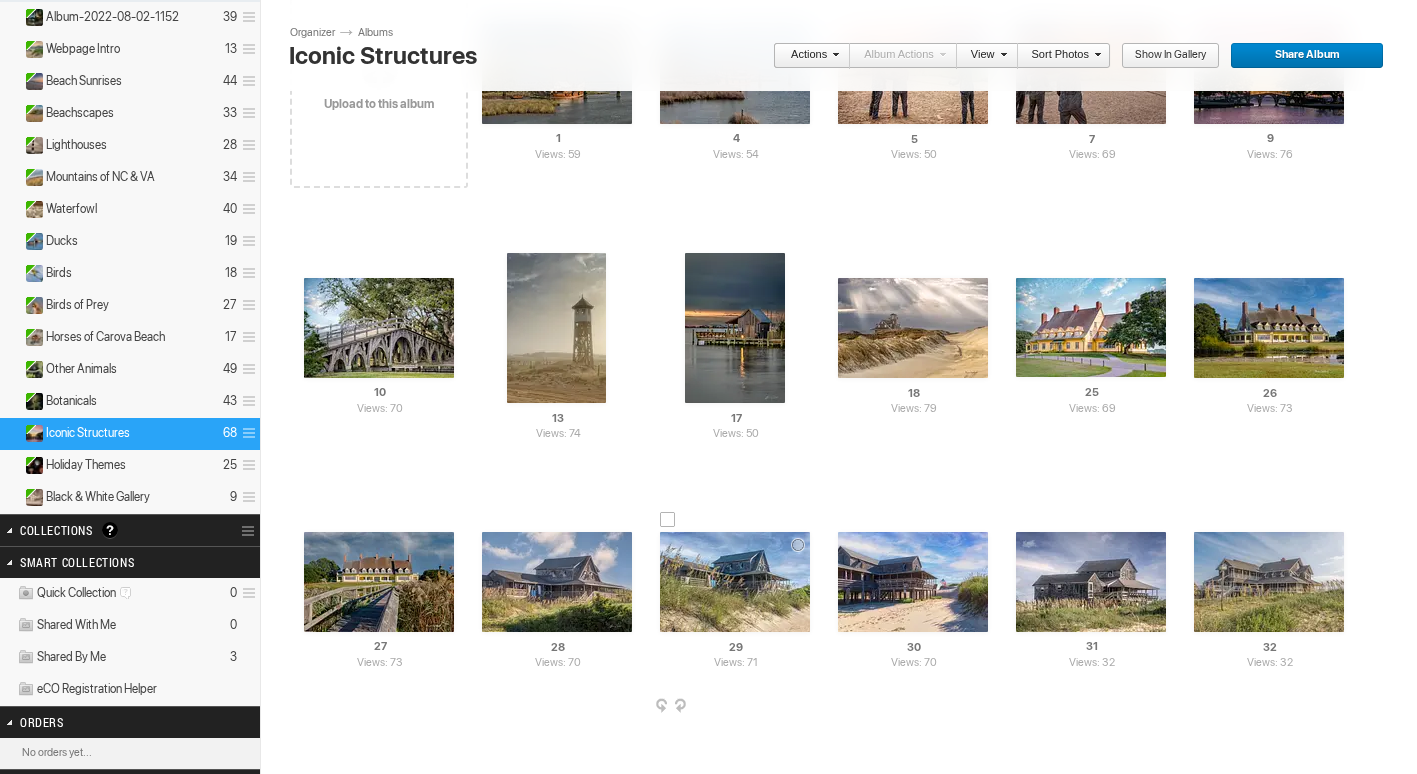 scroll, scrollTop: 0, scrollLeft: 0, axis: both 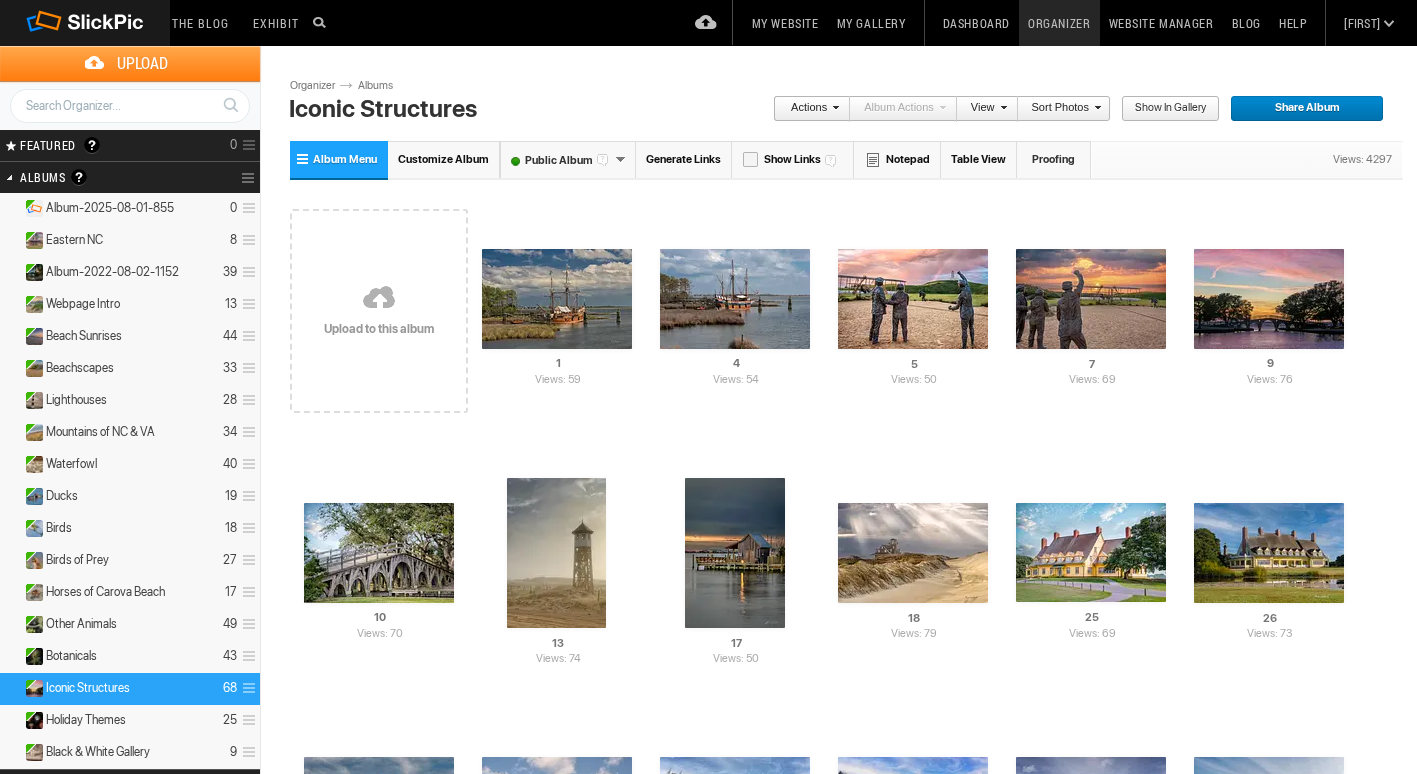 click at bounding box center [379, 299] 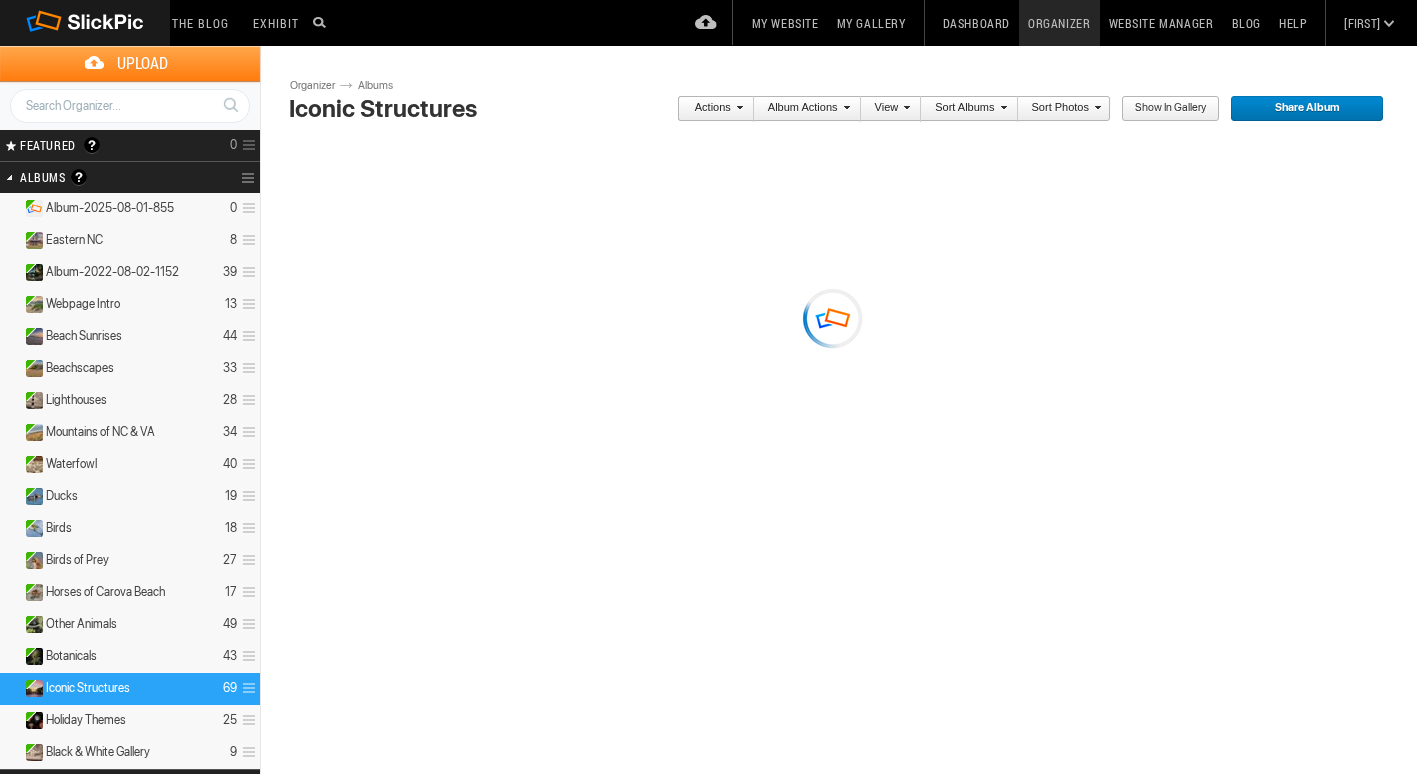 scroll, scrollTop: 0, scrollLeft: 0, axis: both 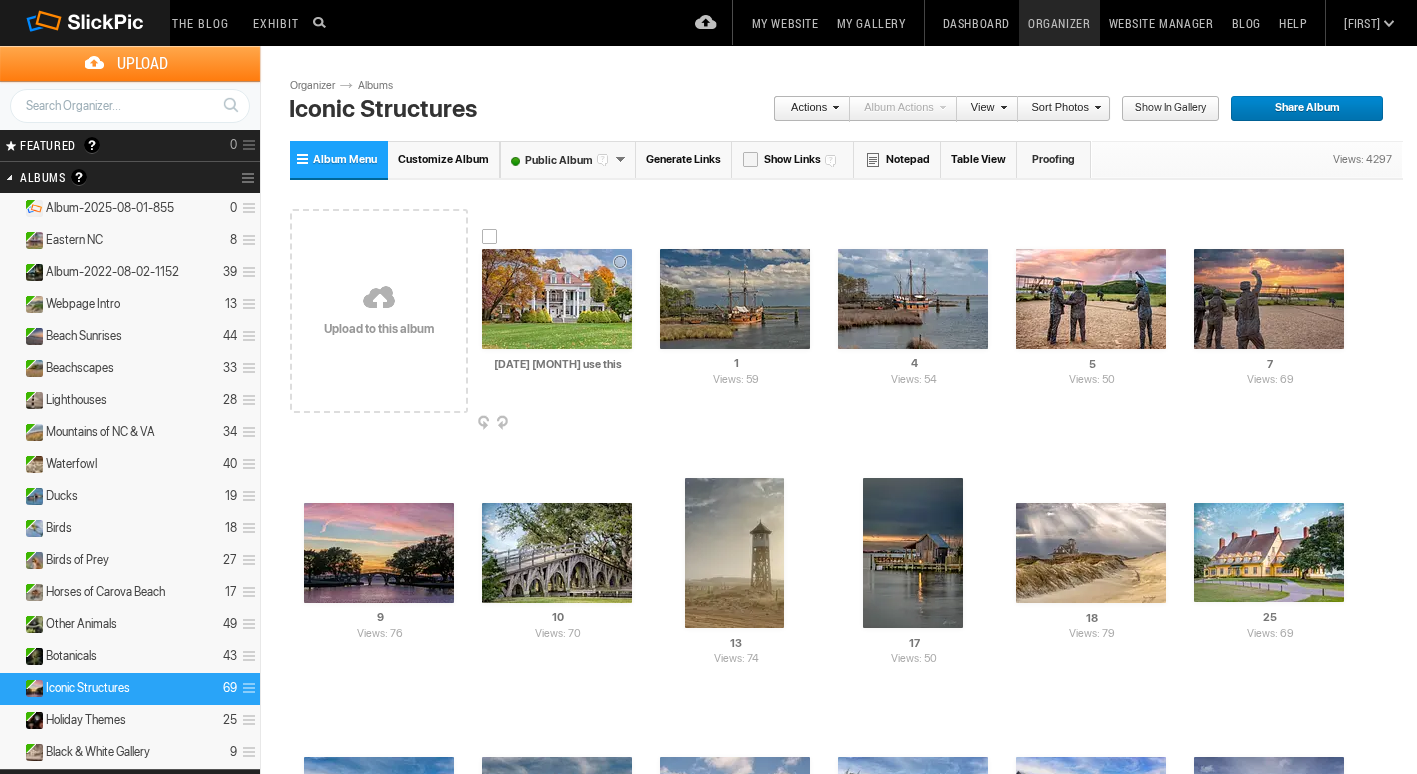 click at bounding box center [630, 424] 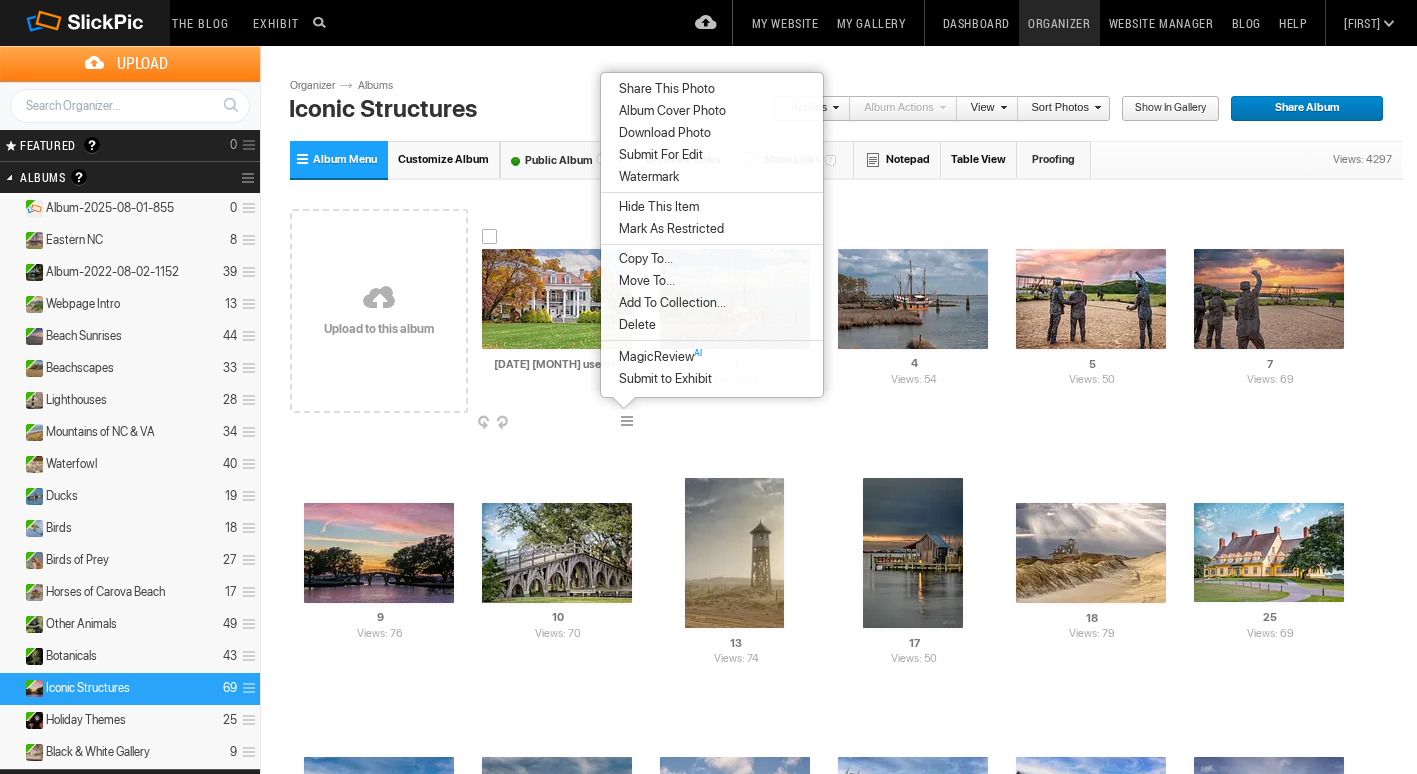 drag, startPoint x: 549, startPoint y: 306, endPoint x: 509, endPoint y: 364, distance: 70.45566 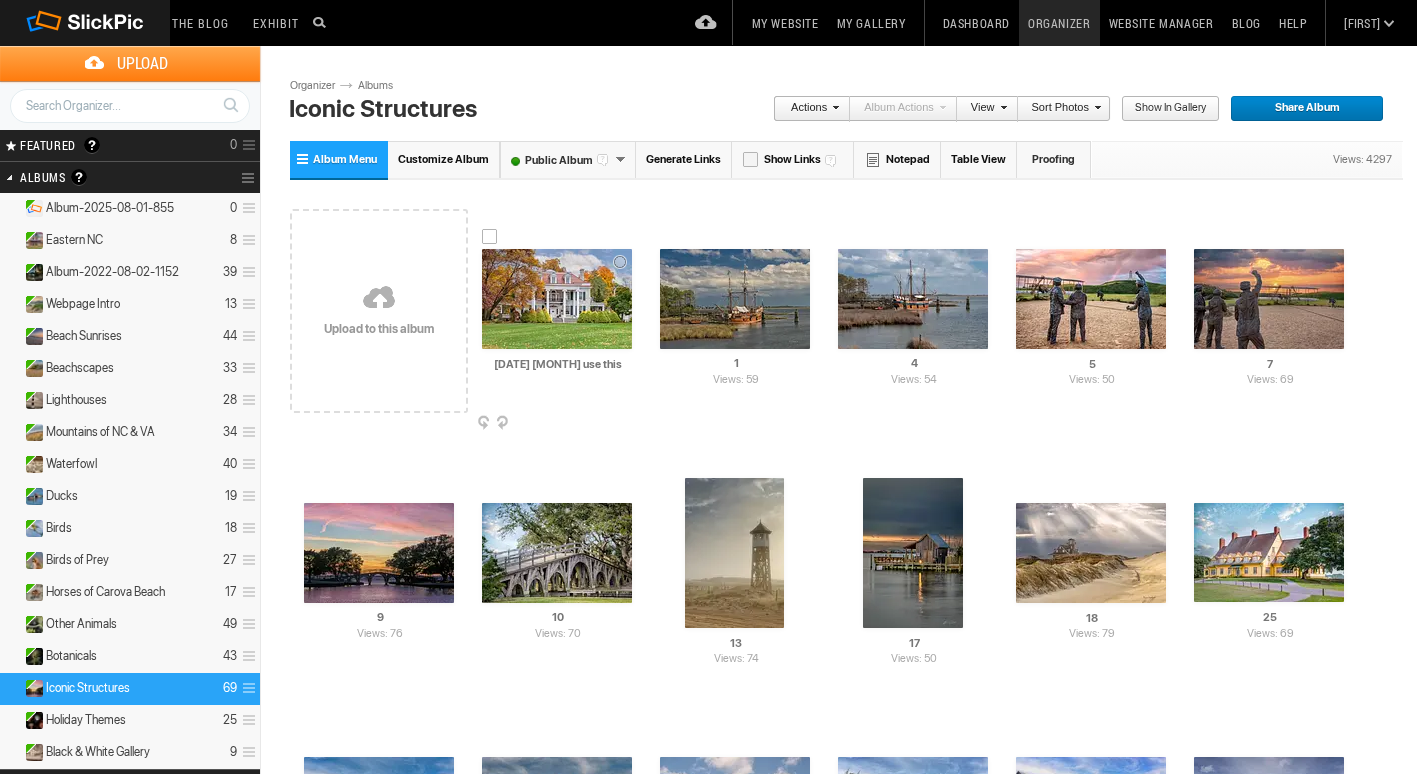 drag, startPoint x: 495, startPoint y: 360, endPoint x: 631, endPoint y: 358, distance: 136.01471 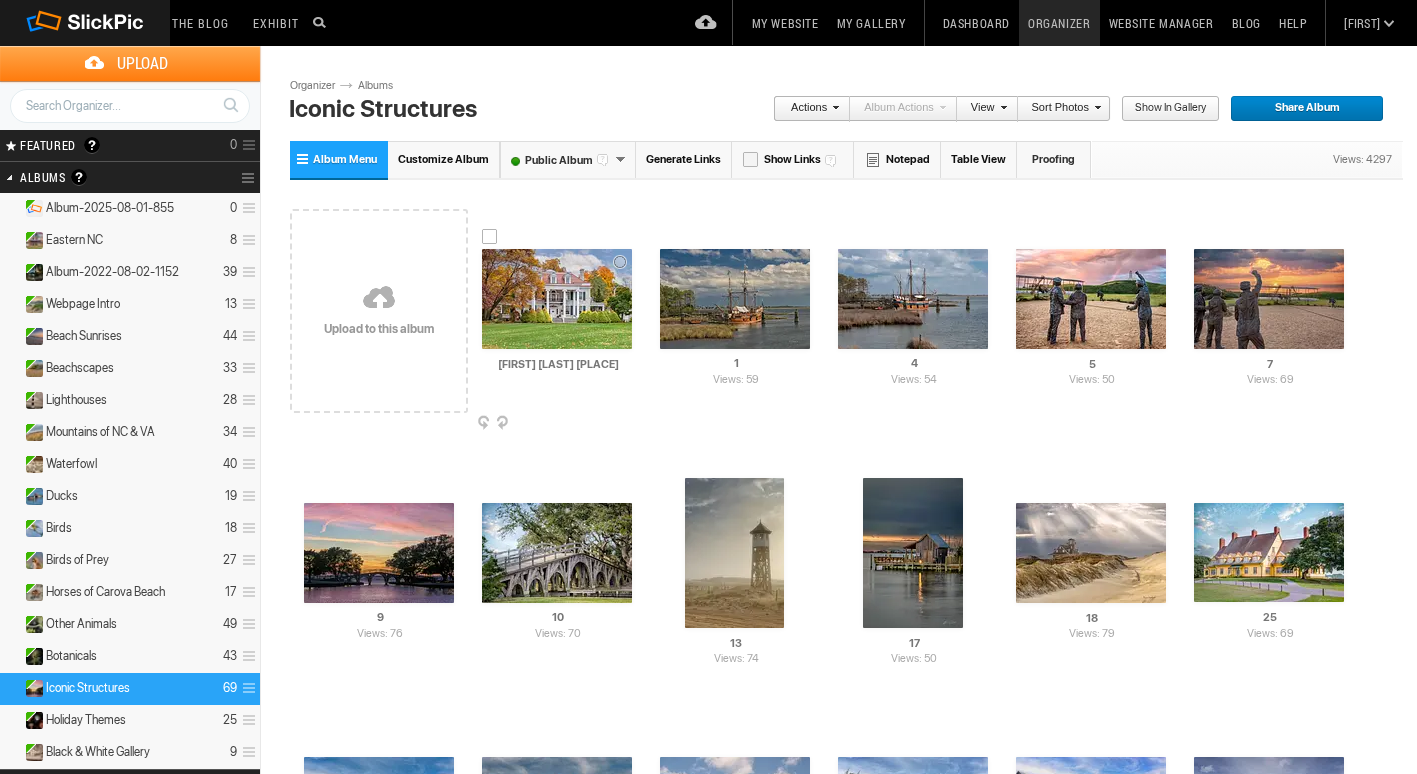 click on "AI Milton Hershey House
HTML:
Direct:
Forum:
Photo ID:
22772764
More...
Order Print Submit For Edit" at bounding box center [557, 311] 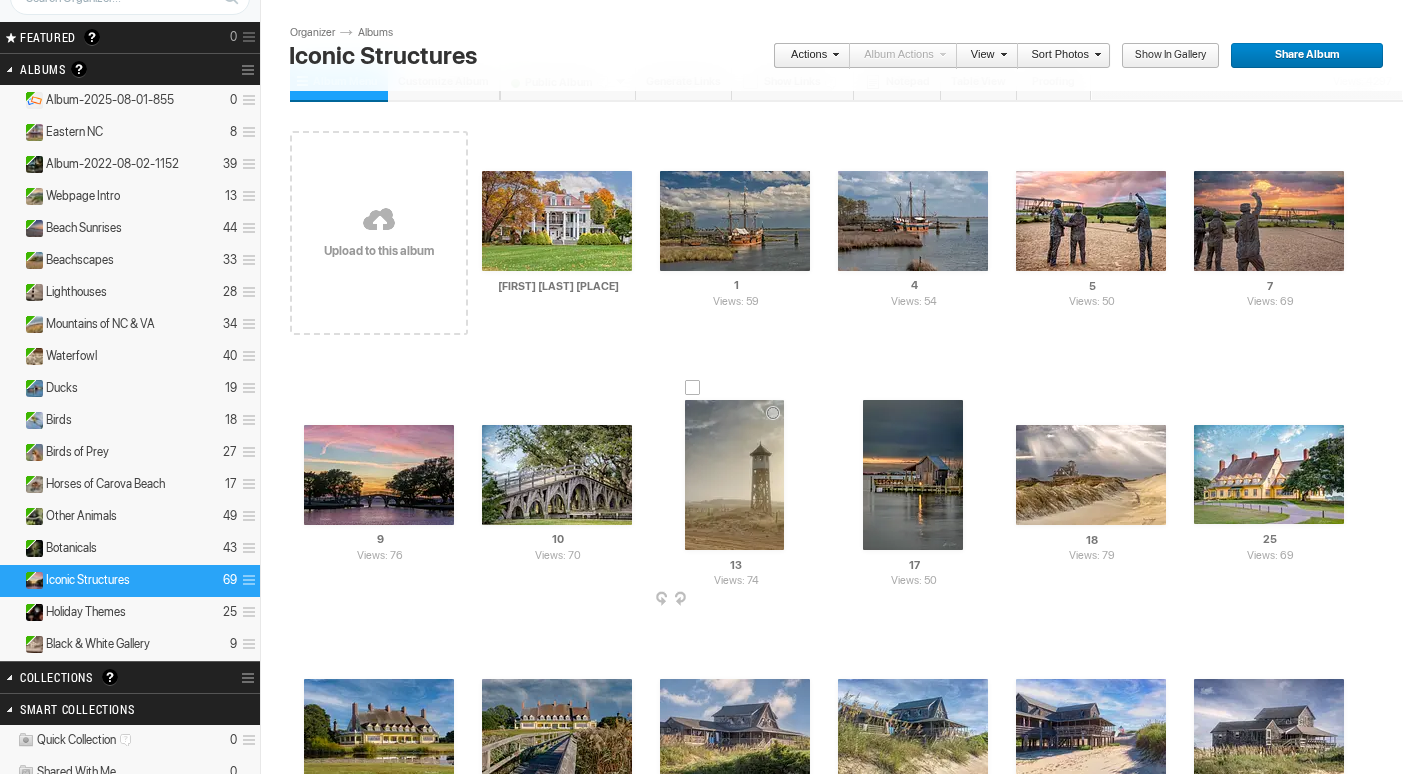 scroll, scrollTop: 100, scrollLeft: 0, axis: vertical 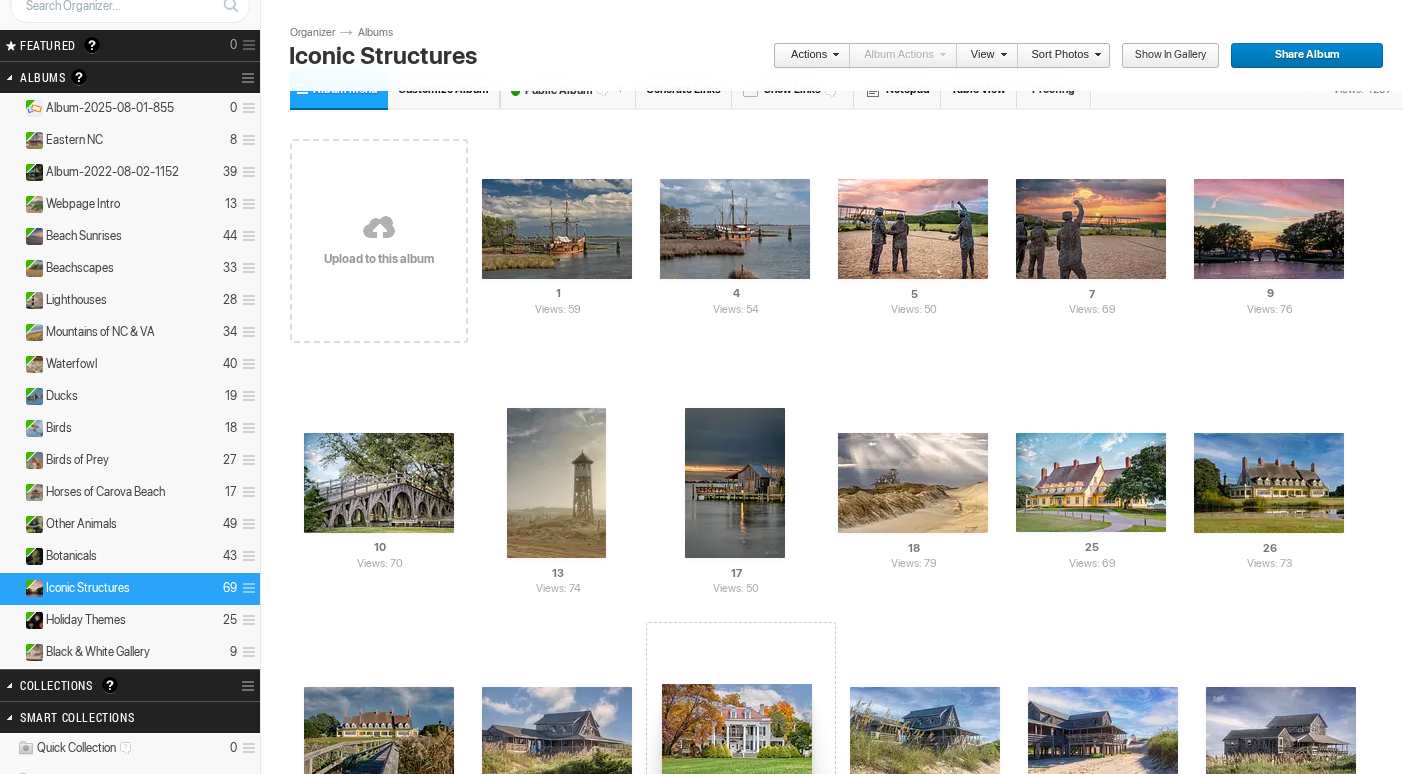 drag, startPoint x: 555, startPoint y: 209, endPoint x: 660, endPoint y: 684, distance: 486.46686 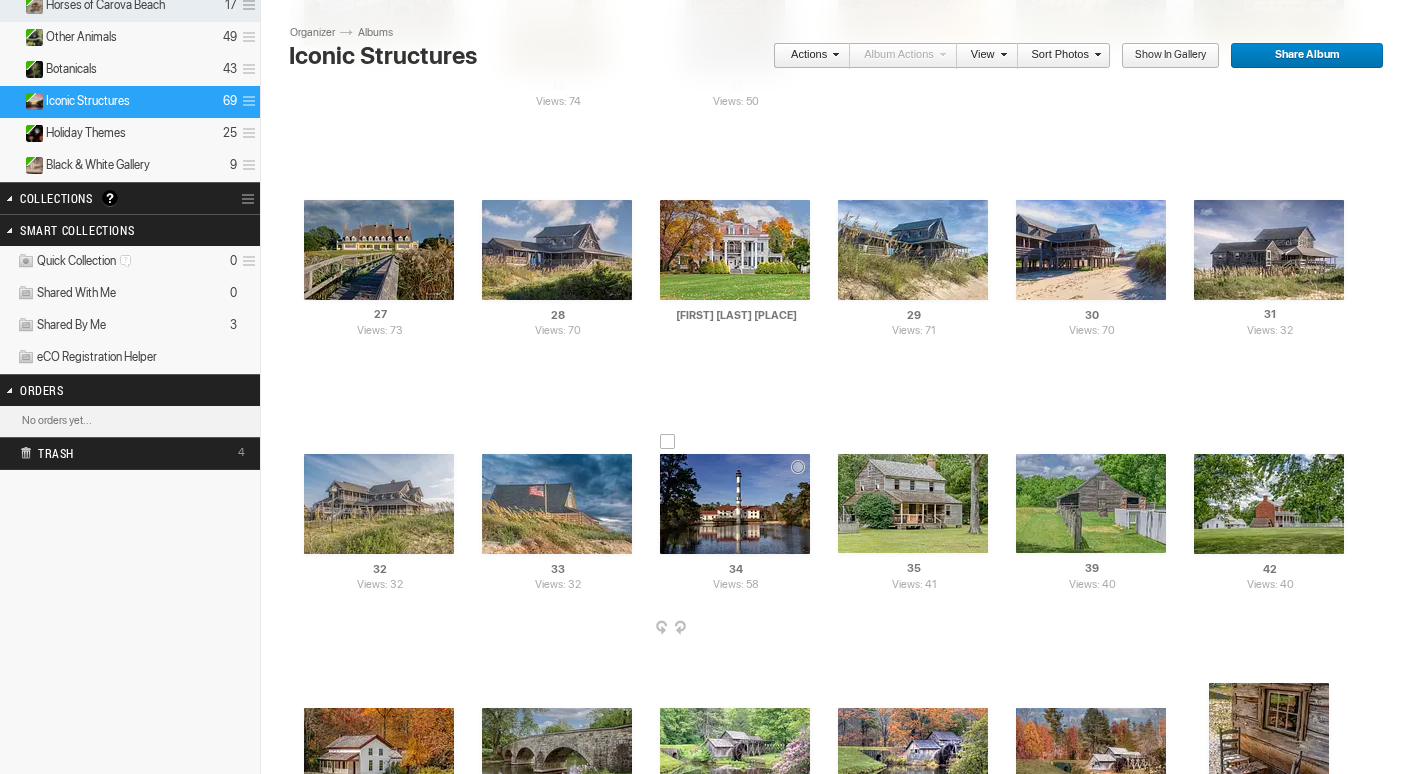 scroll, scrollTop: 700, scrollLeft: 0, axis: vertical 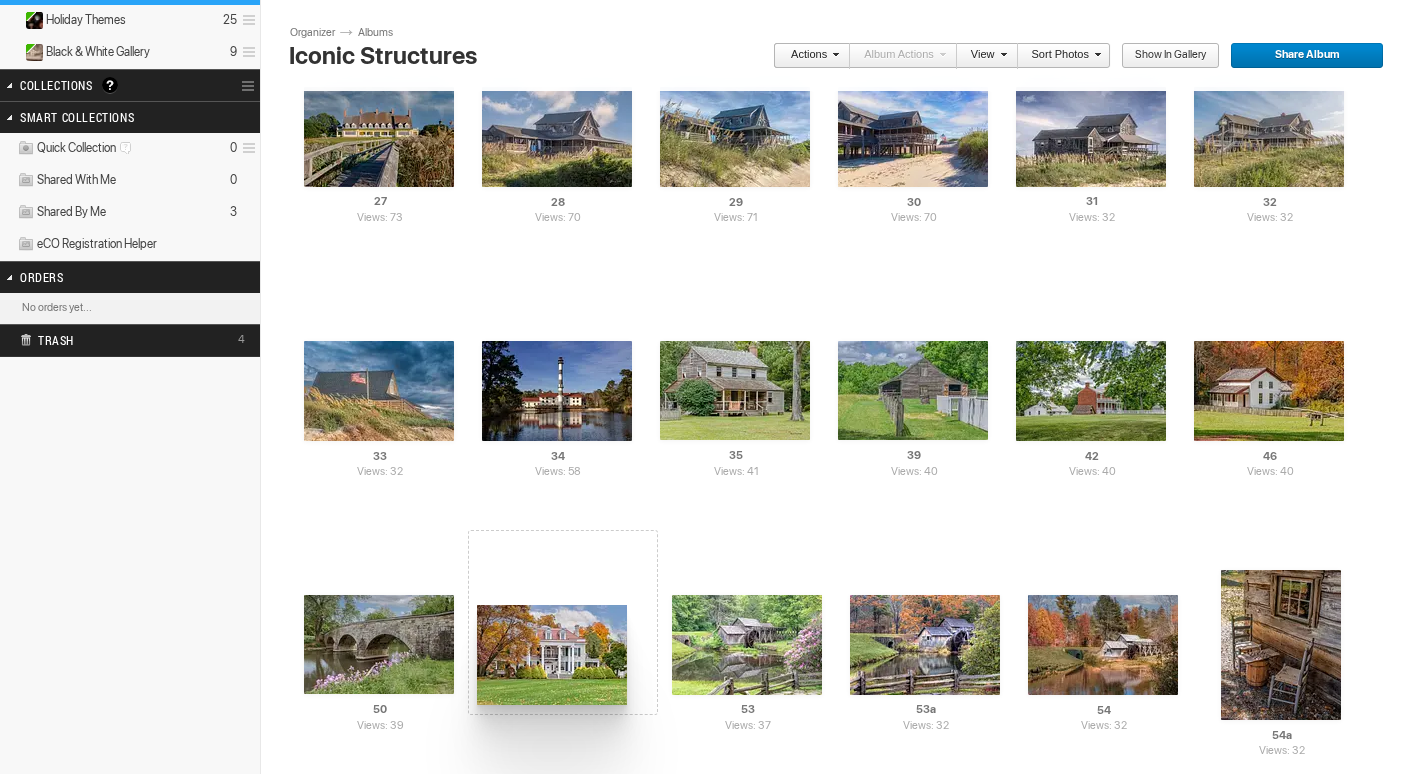 drag, startPoint x: 747, startPoint y: 134, endPoint x: 475, endPoint y: 605, distance: 543.89795 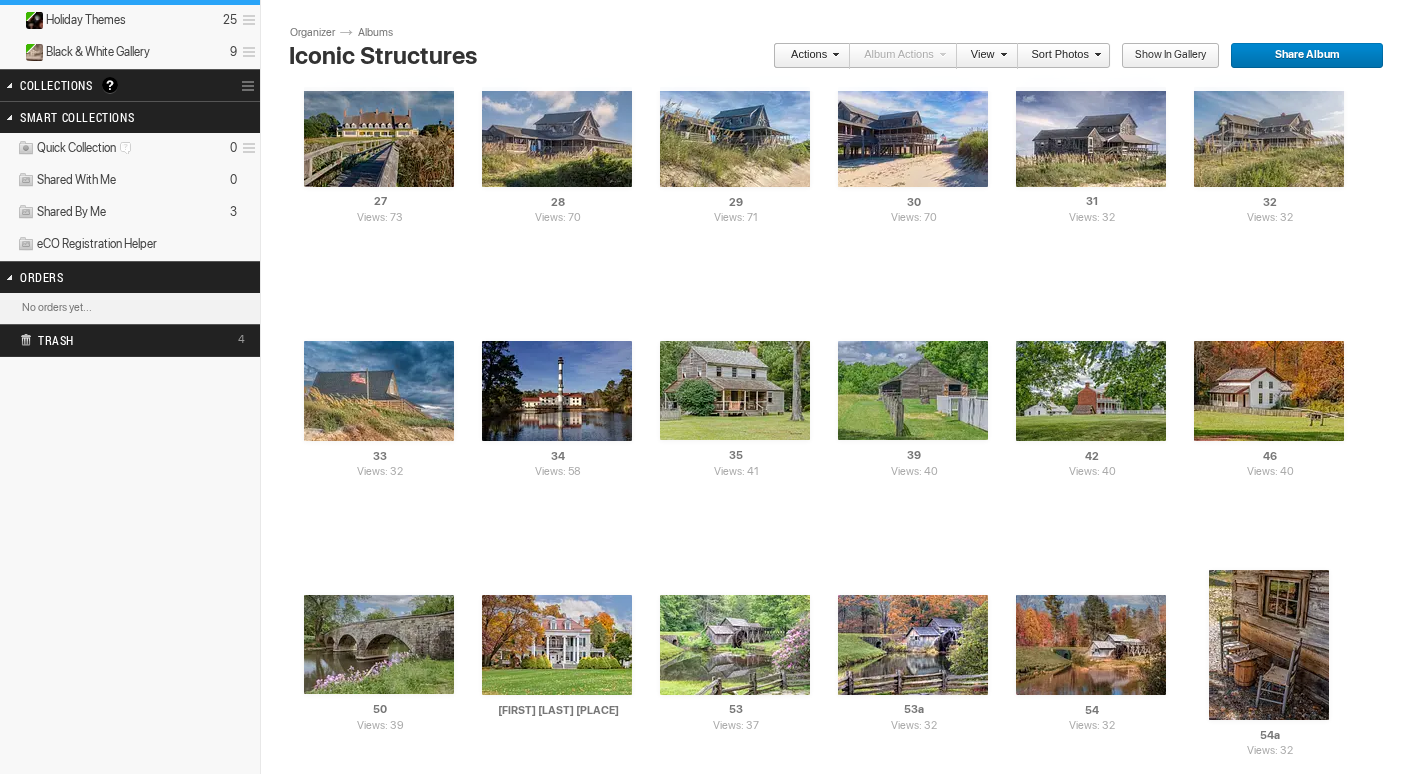 click on "Show in Gallery" at bounding box center [1163, 56] 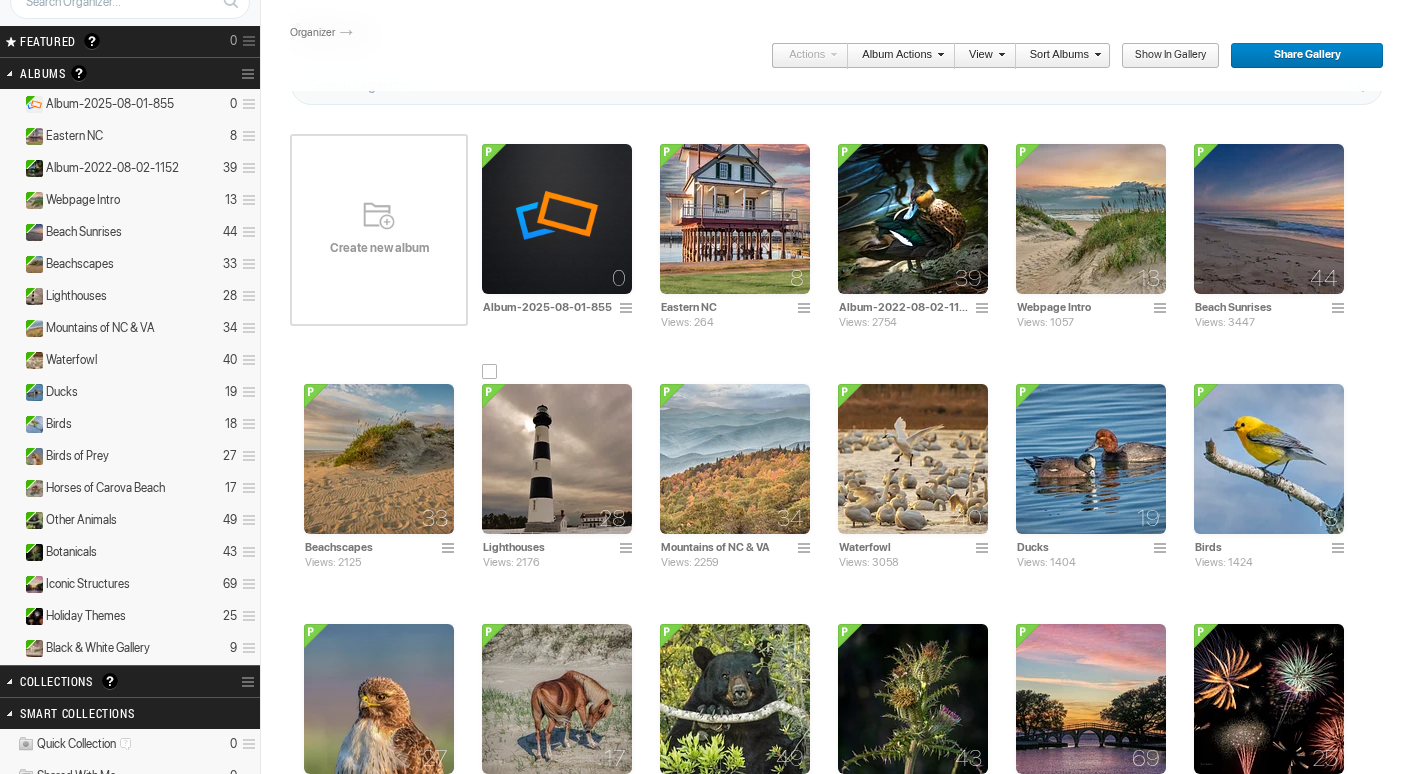 scroll, scrollTop: 200, scrollLeft: 0, axis: vertical 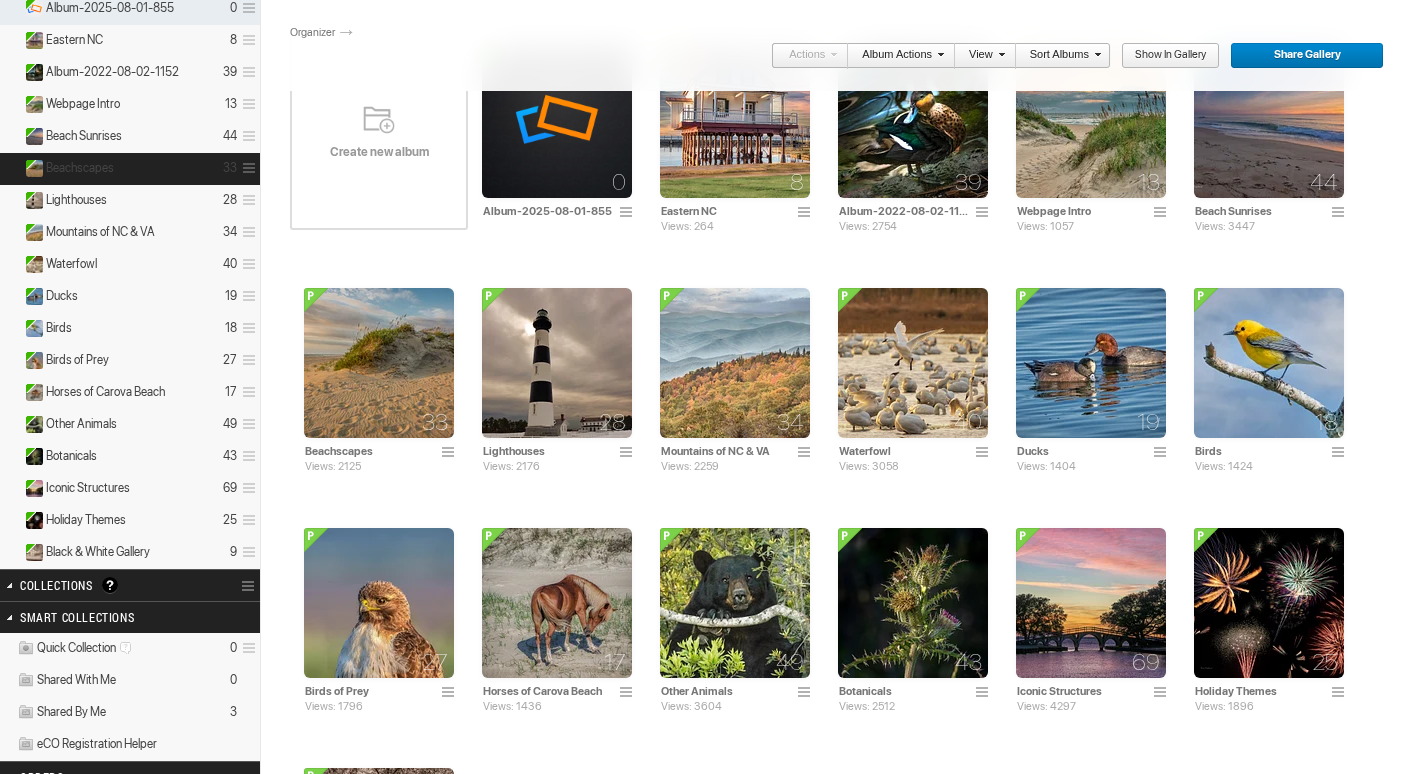 click on "Beachscapes" at bounding box center (80, 168) 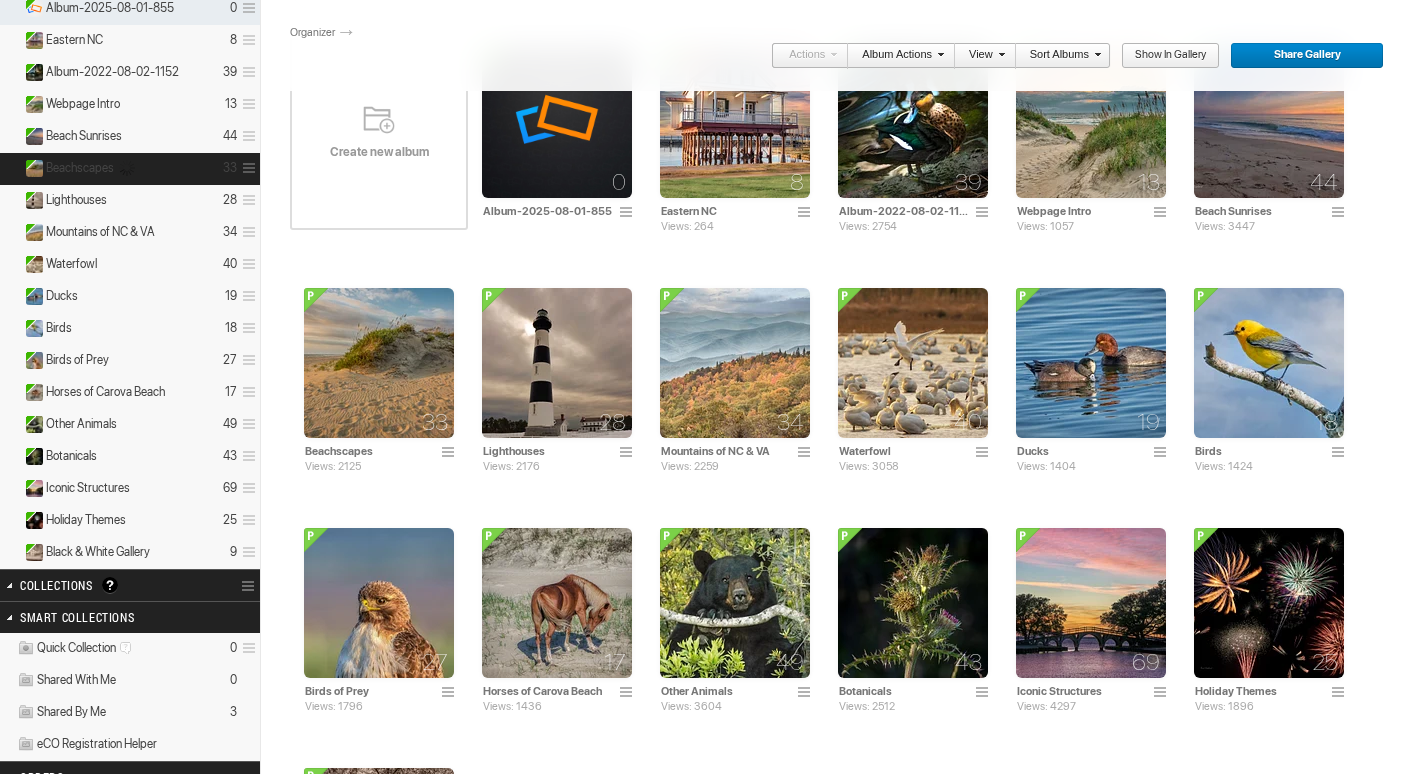 click on "Beachscapes" at bounding box center (80, 168) 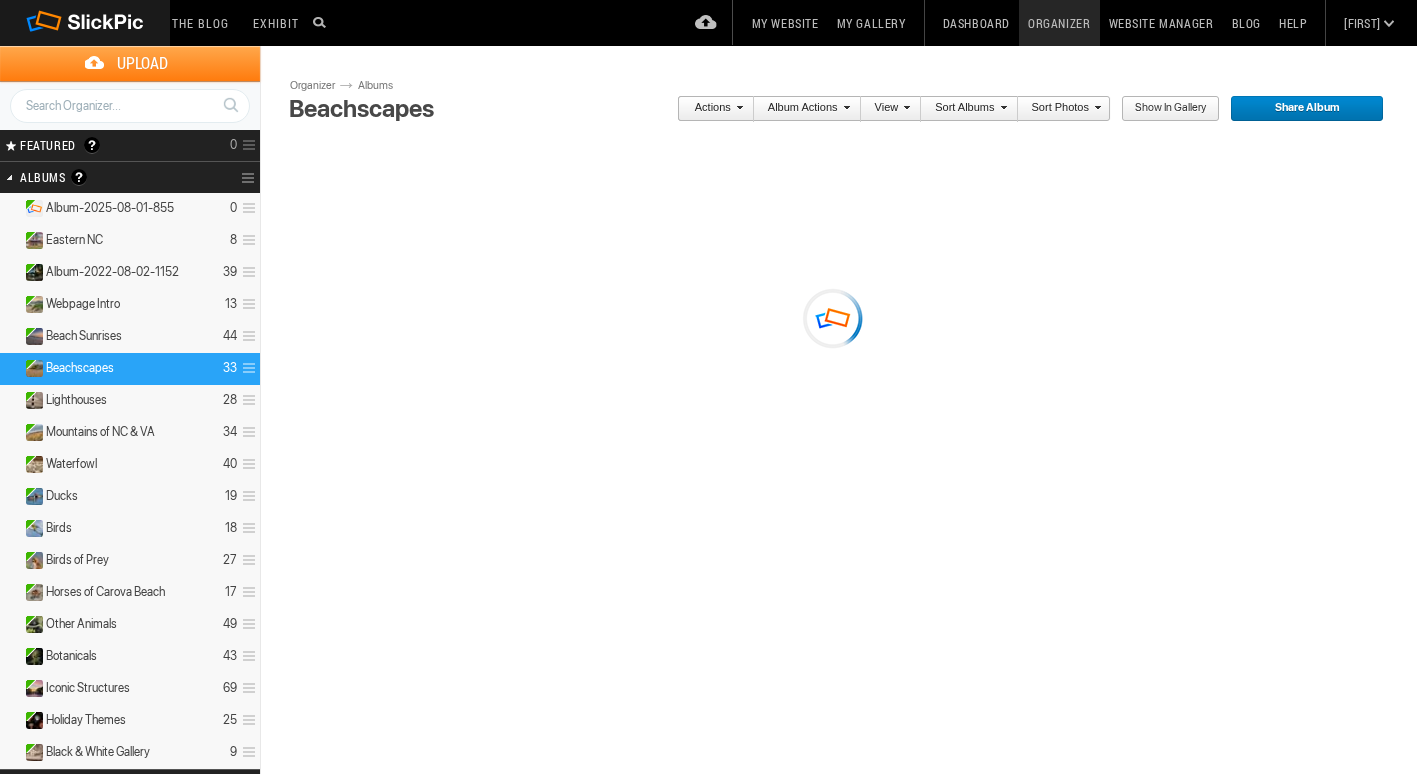 scroll, scrollTop: 0, scrollLeft: 0, axis: both 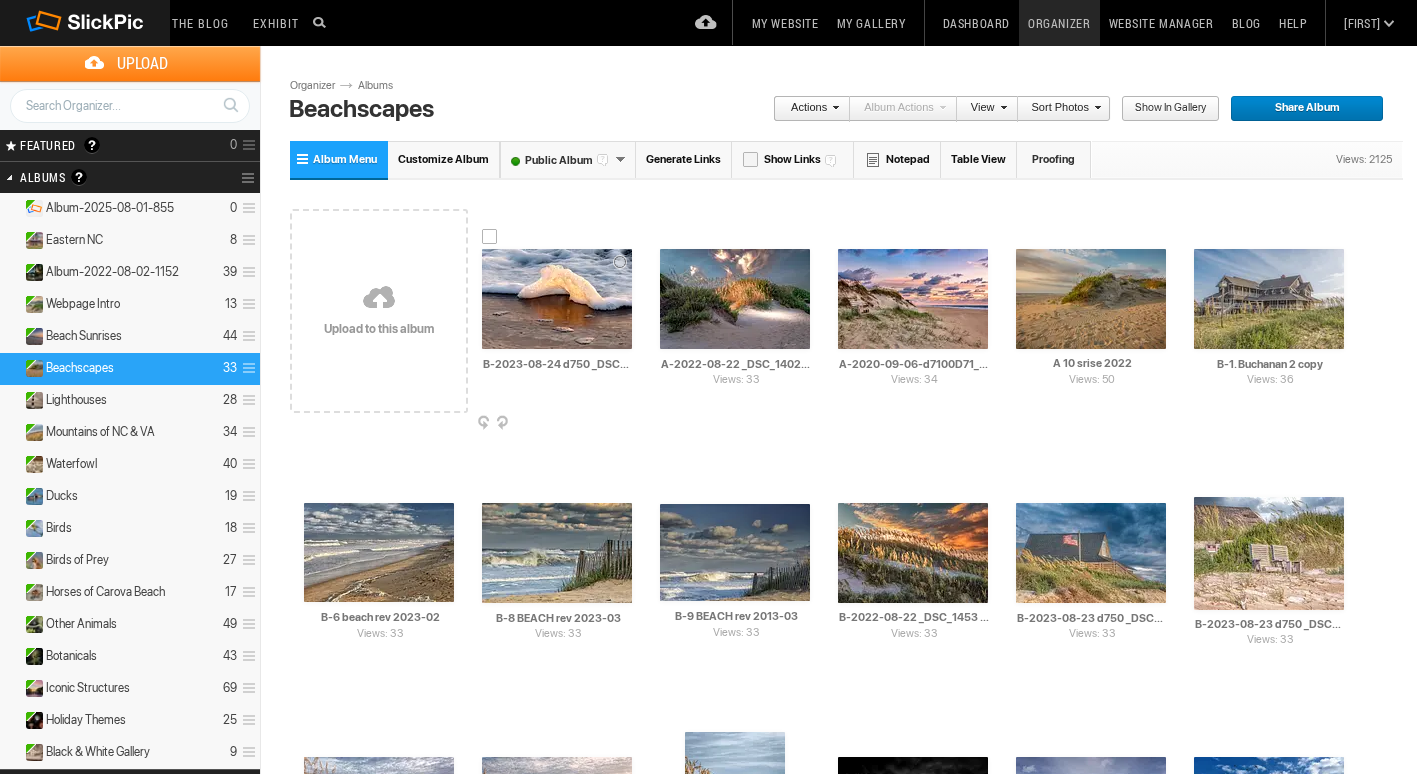 drag, startPoint x: 603, startPoint y: 367, endPoint x: 489, endPoint y: 367, distance: 114 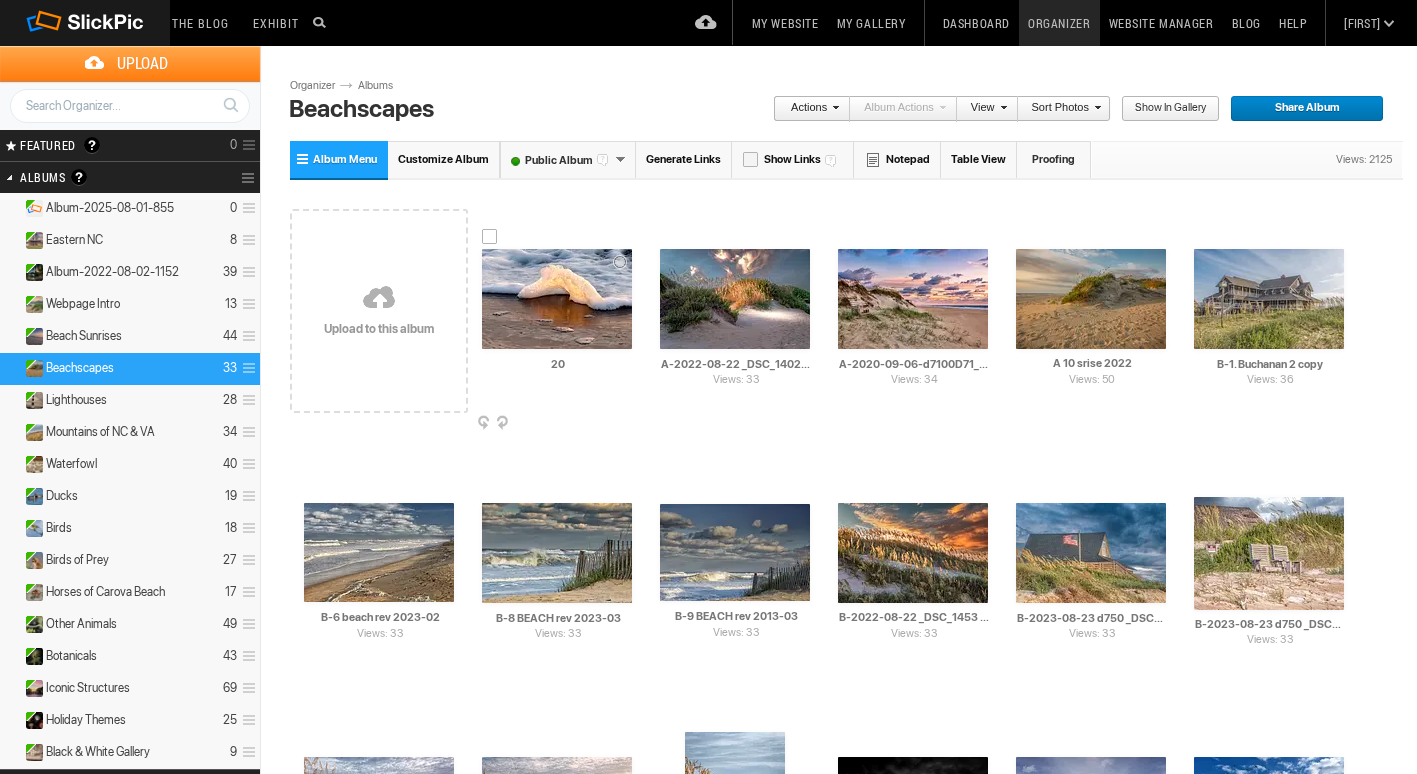 type on "0" 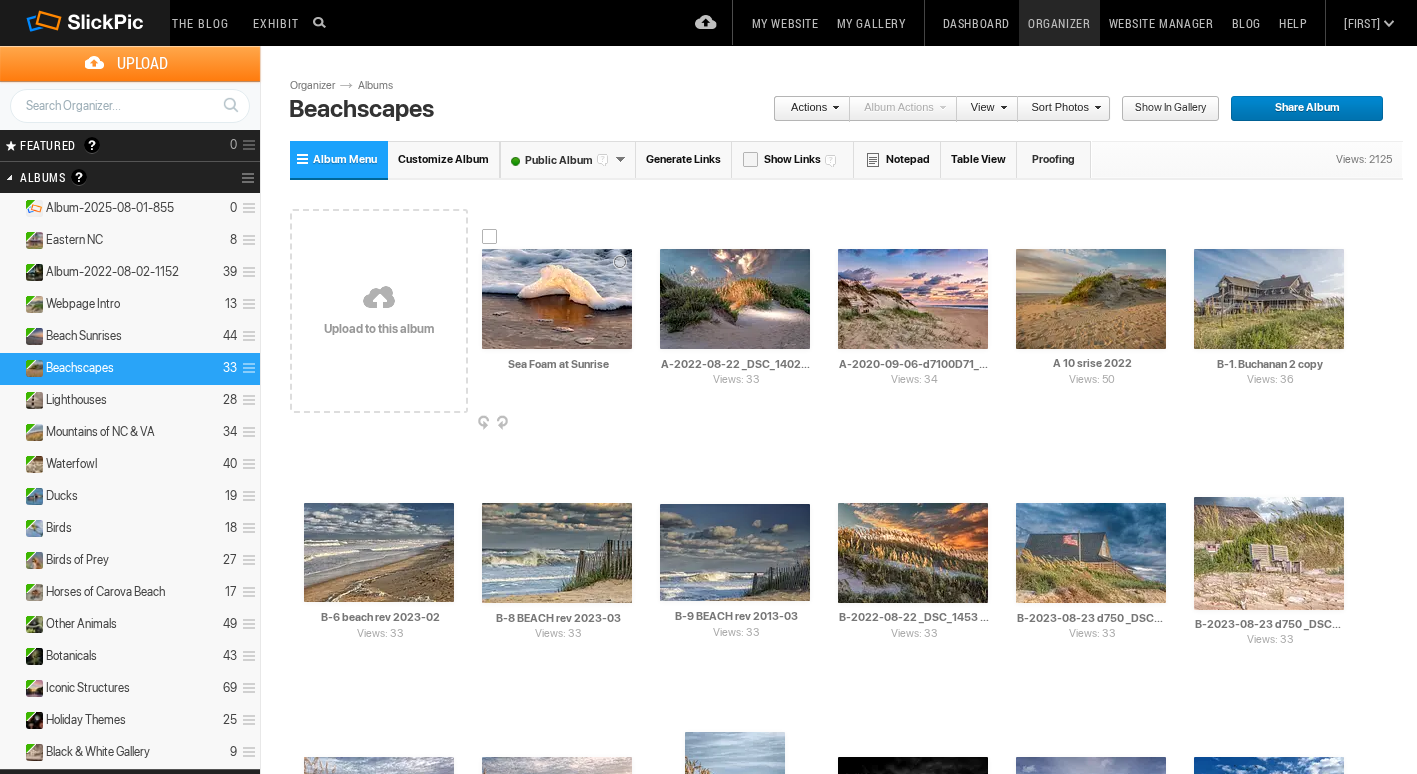 type on "Sea Foam at Sunrise" 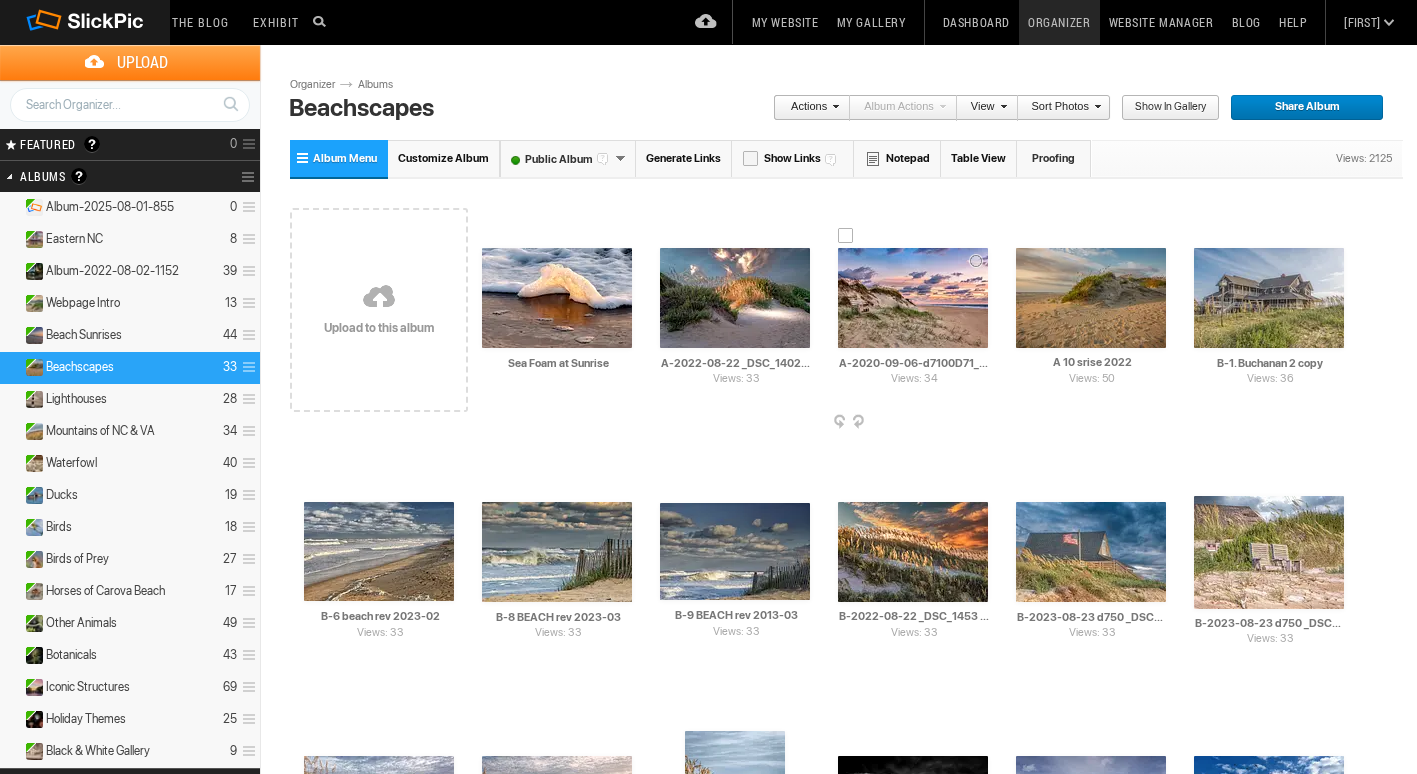 scroll, scrollTop: 0, scrollLeft: 0, axis: both 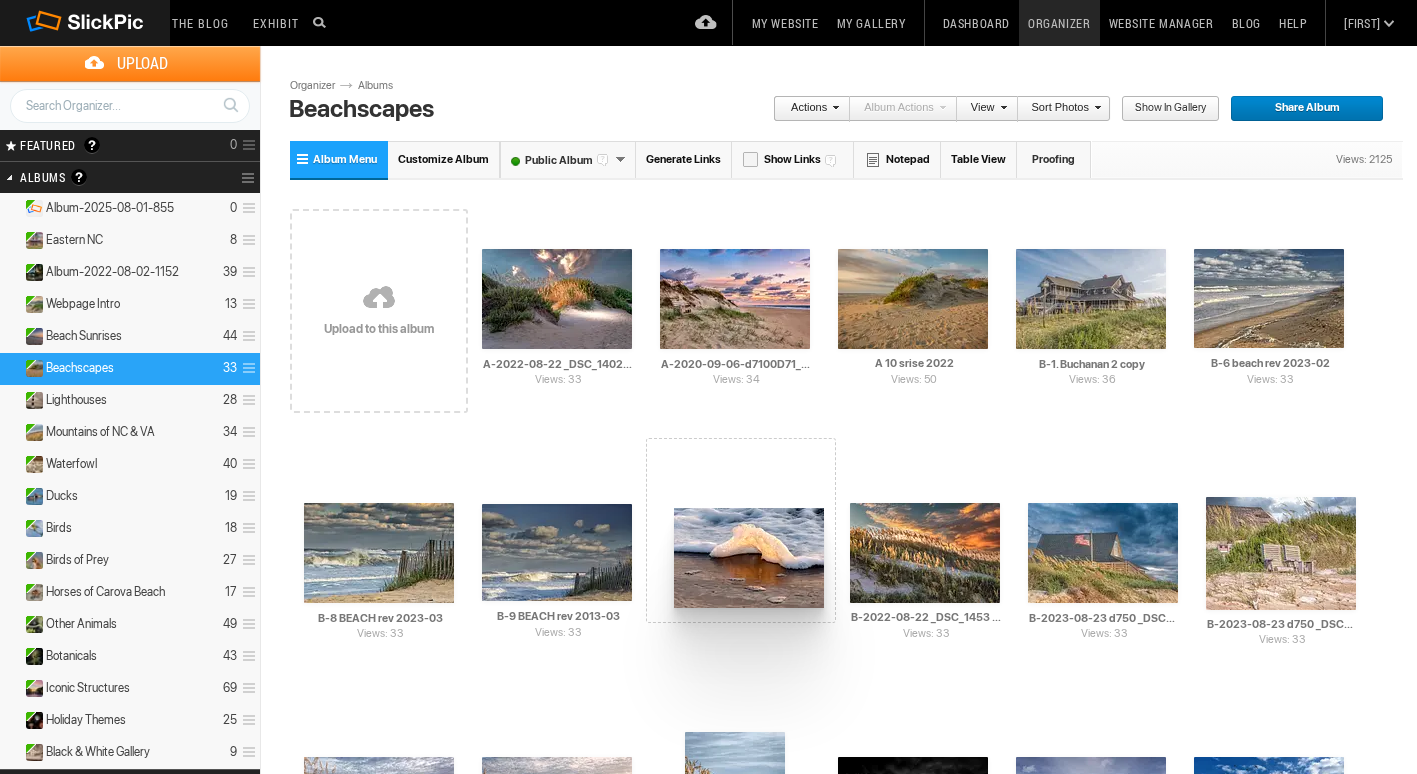 drag, startPoint x: 552, startPoint y: 287, endPoint x: 672, endPoint y: 508, distance: 251.47763 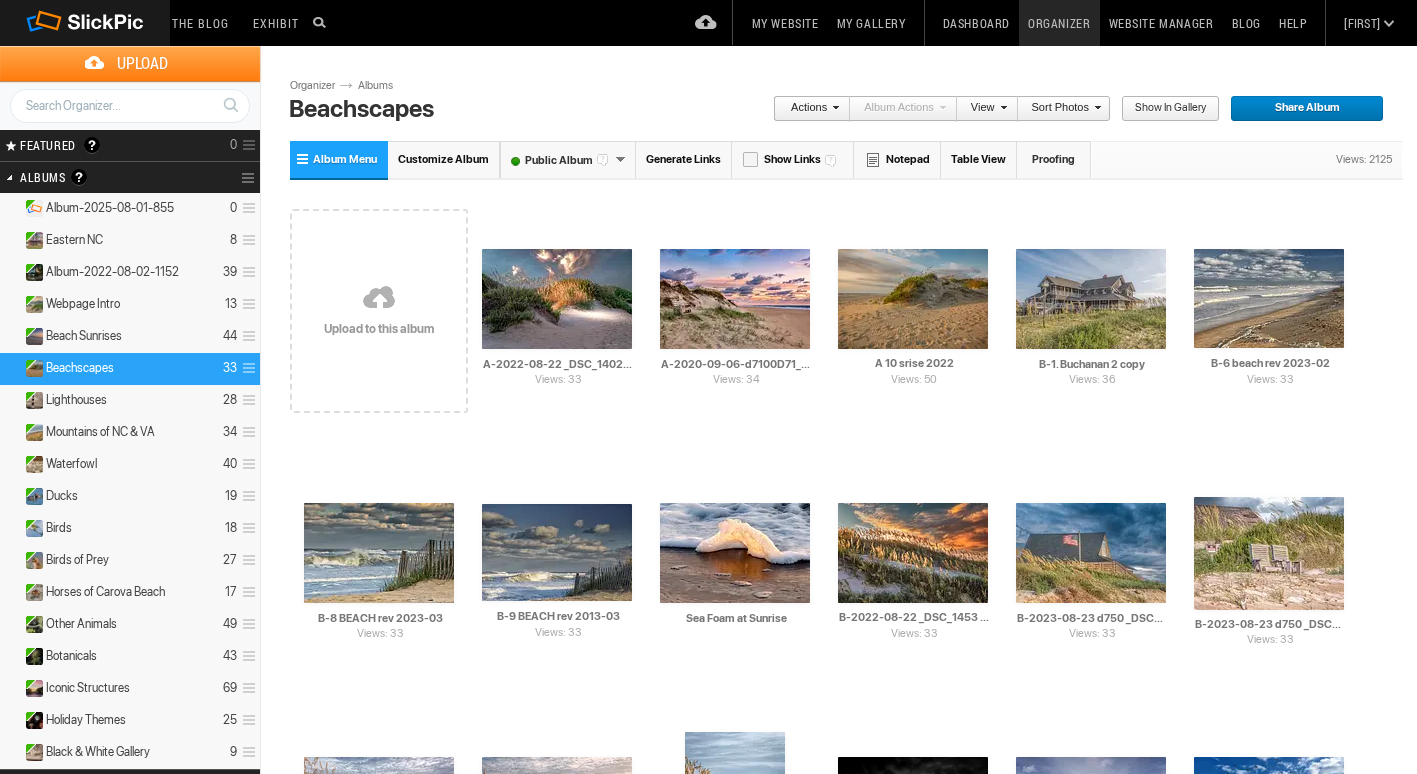 click on "Show in Gallery" at bounding box center [1163, 109] 